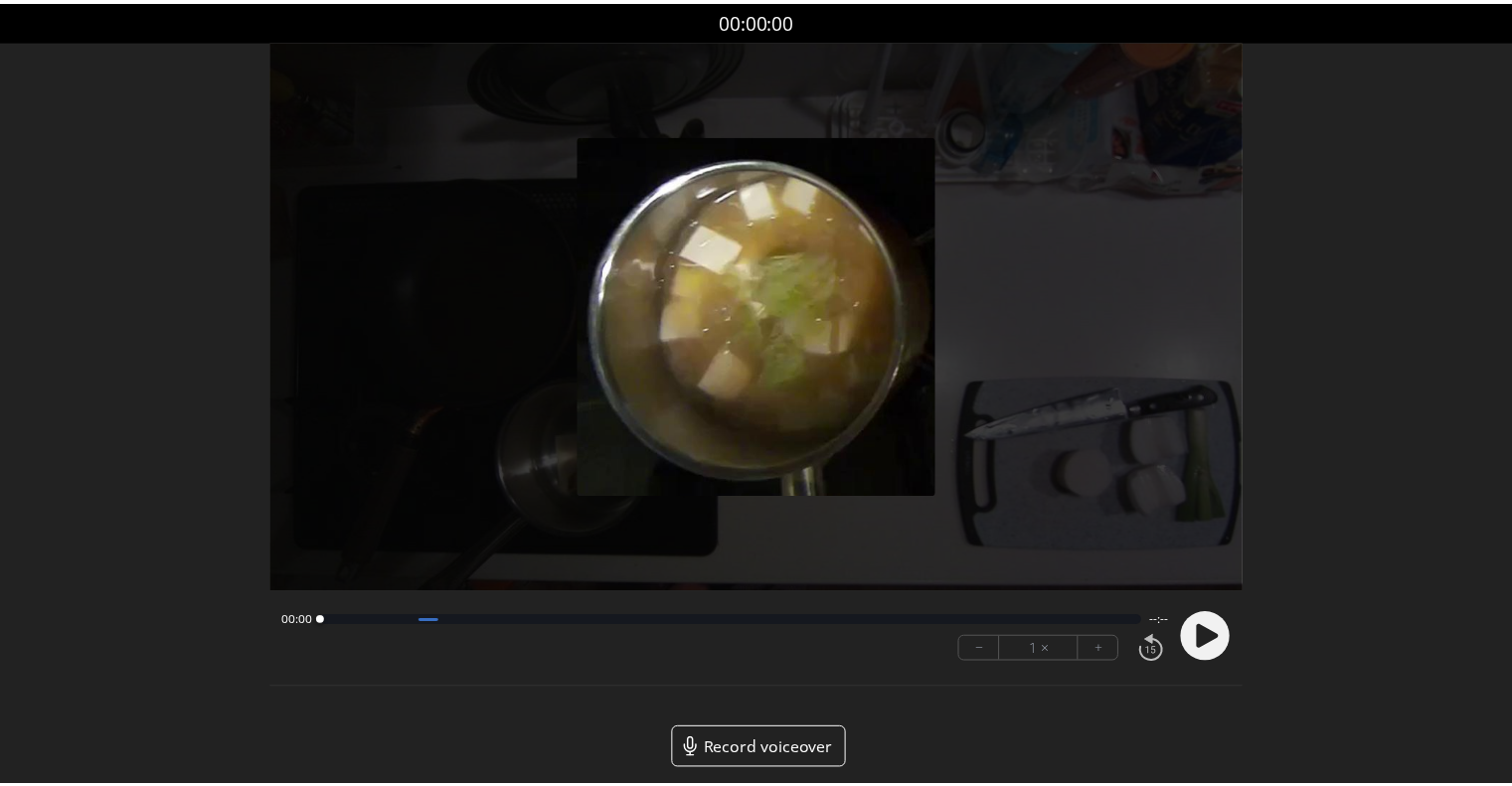 scroll, scrollTop: 0, scrollLeft: 0, axis: both 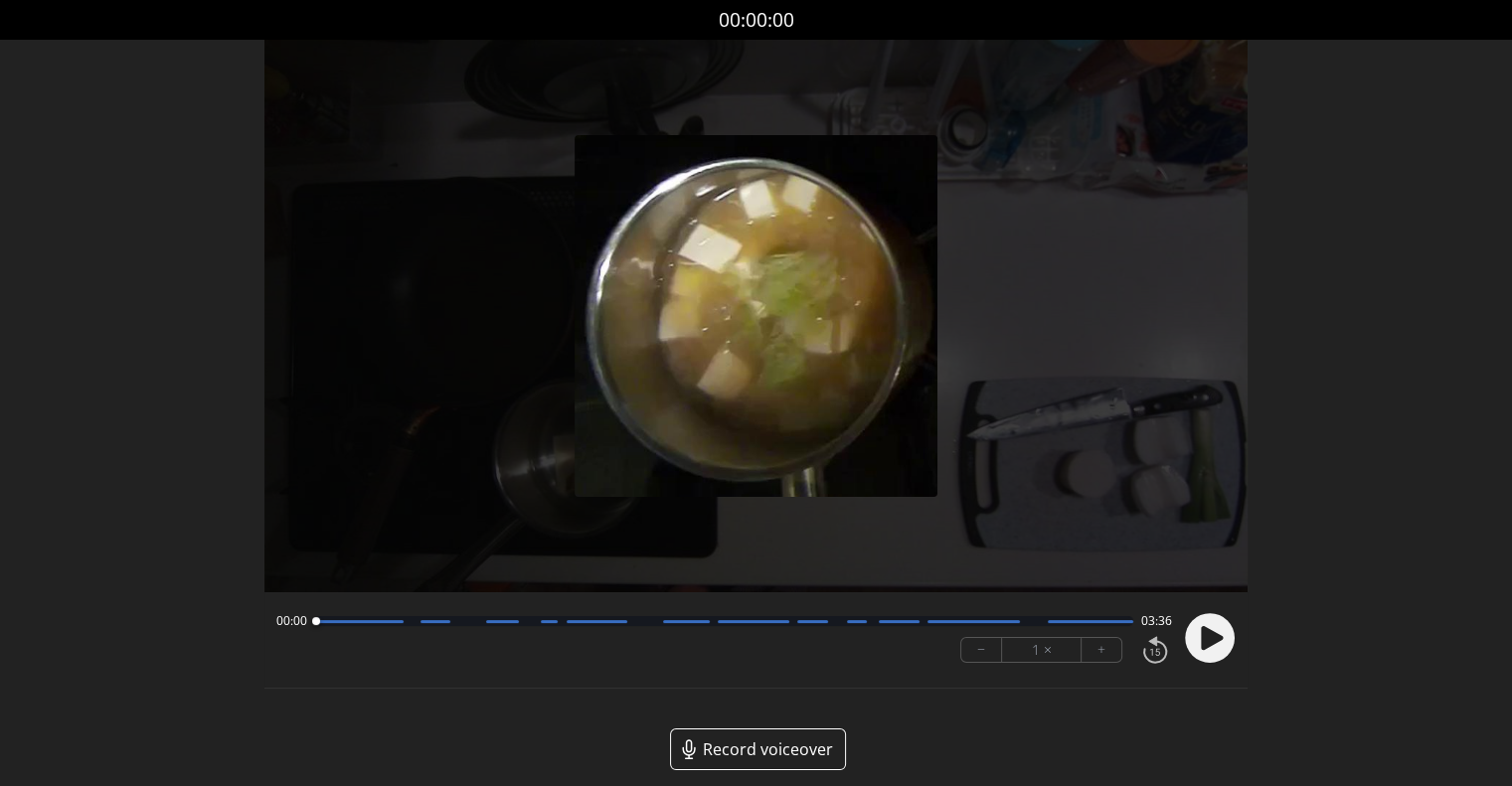 click 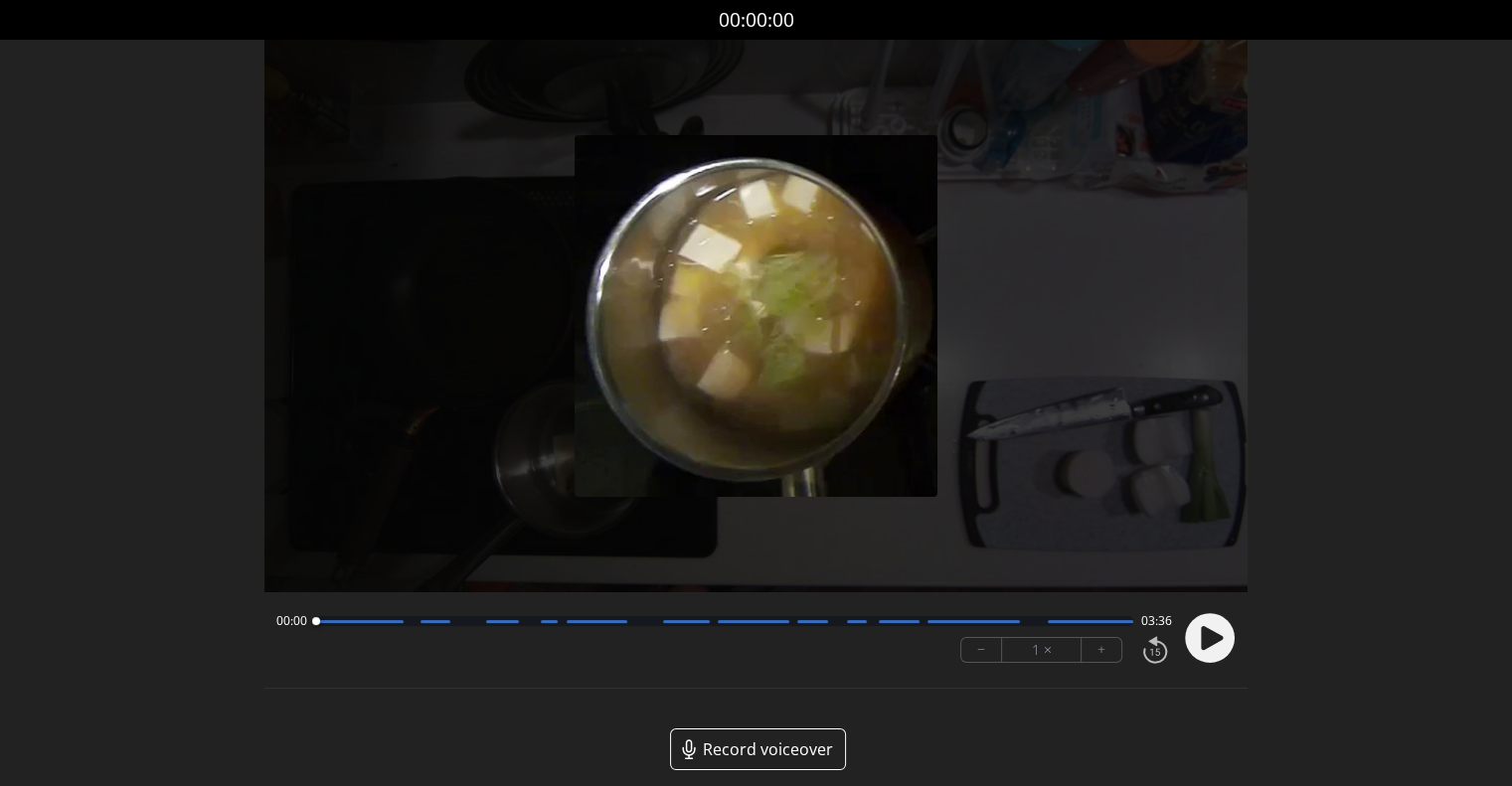 click on "+" at bounding box center [1101, 650] 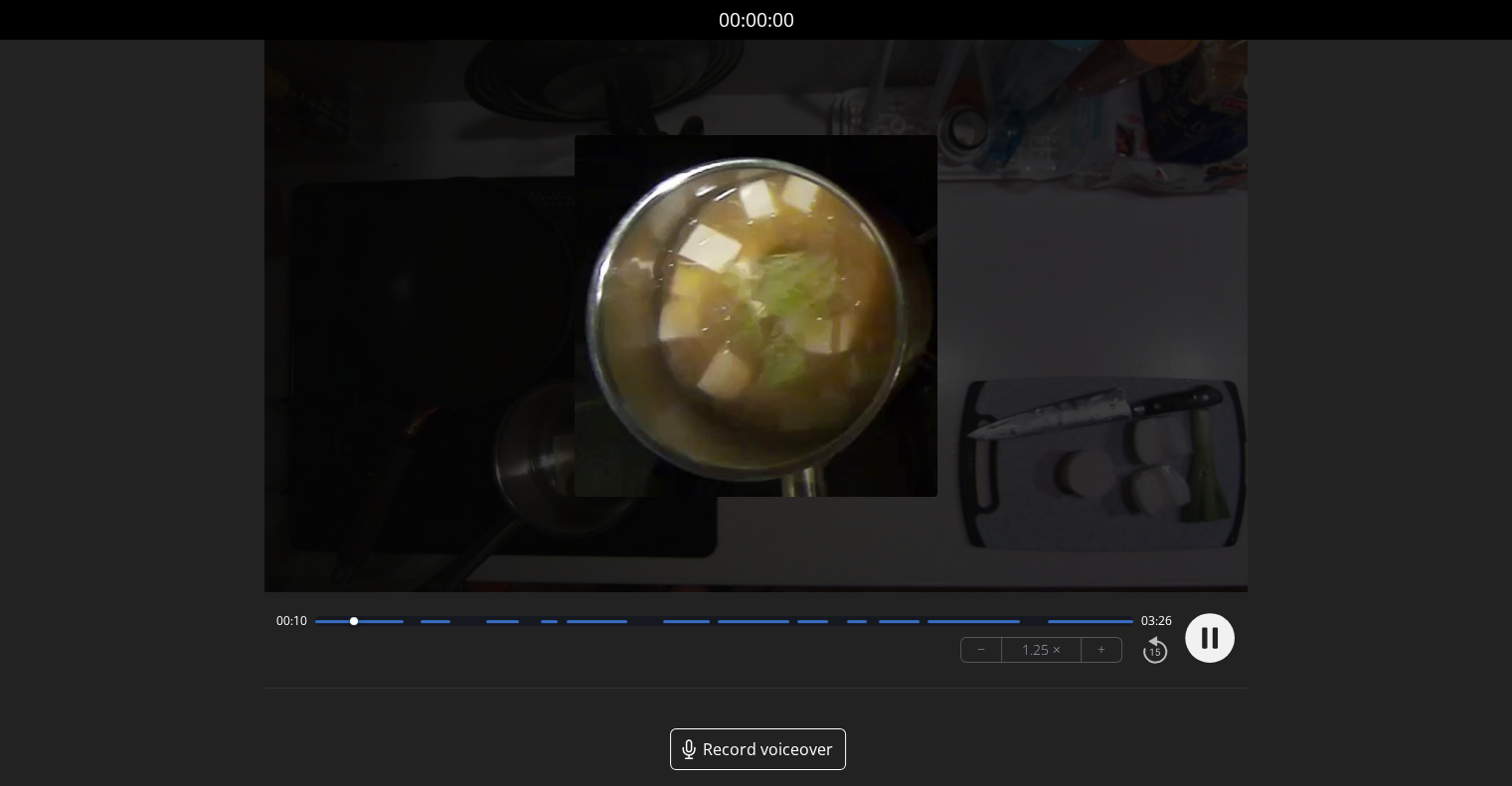 click on "+" at bounding box center [1101, 650] 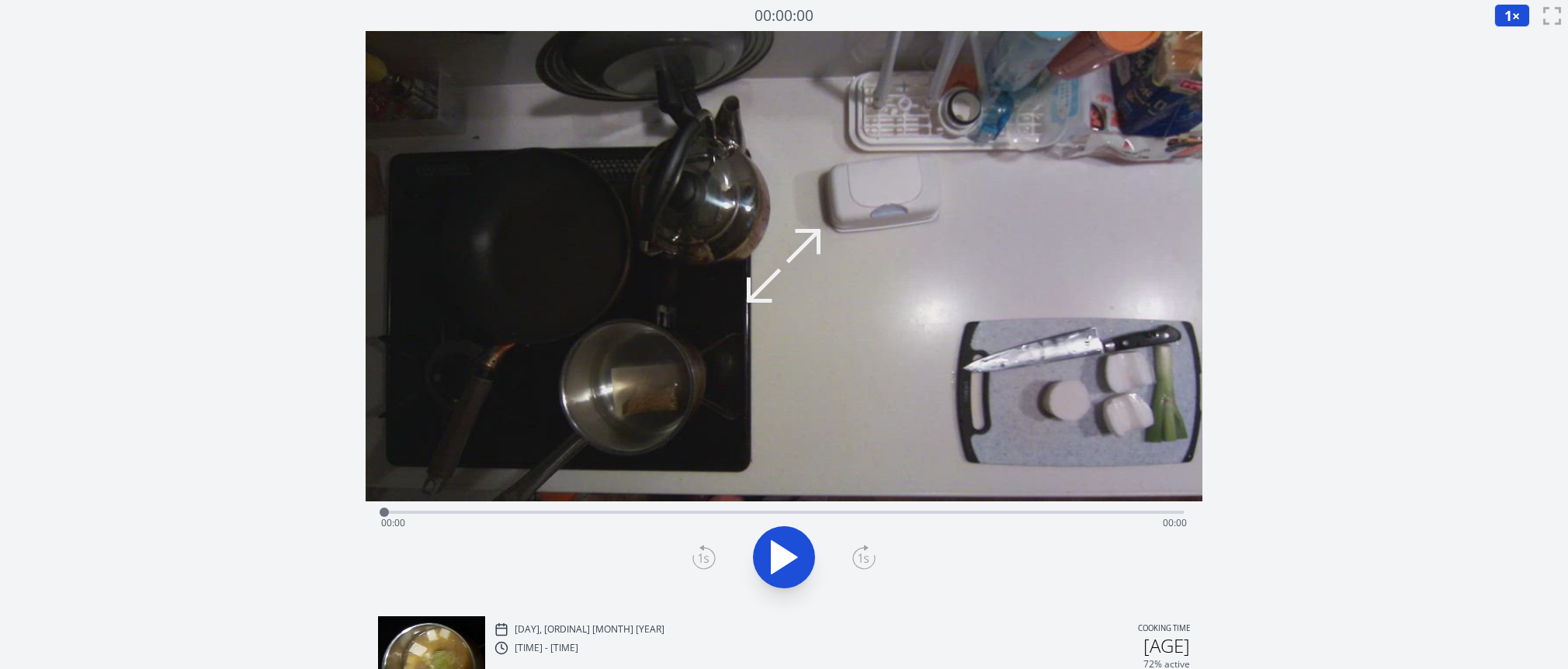 scroll, scrollTop: 0, scrollLeft: 0, axis: both 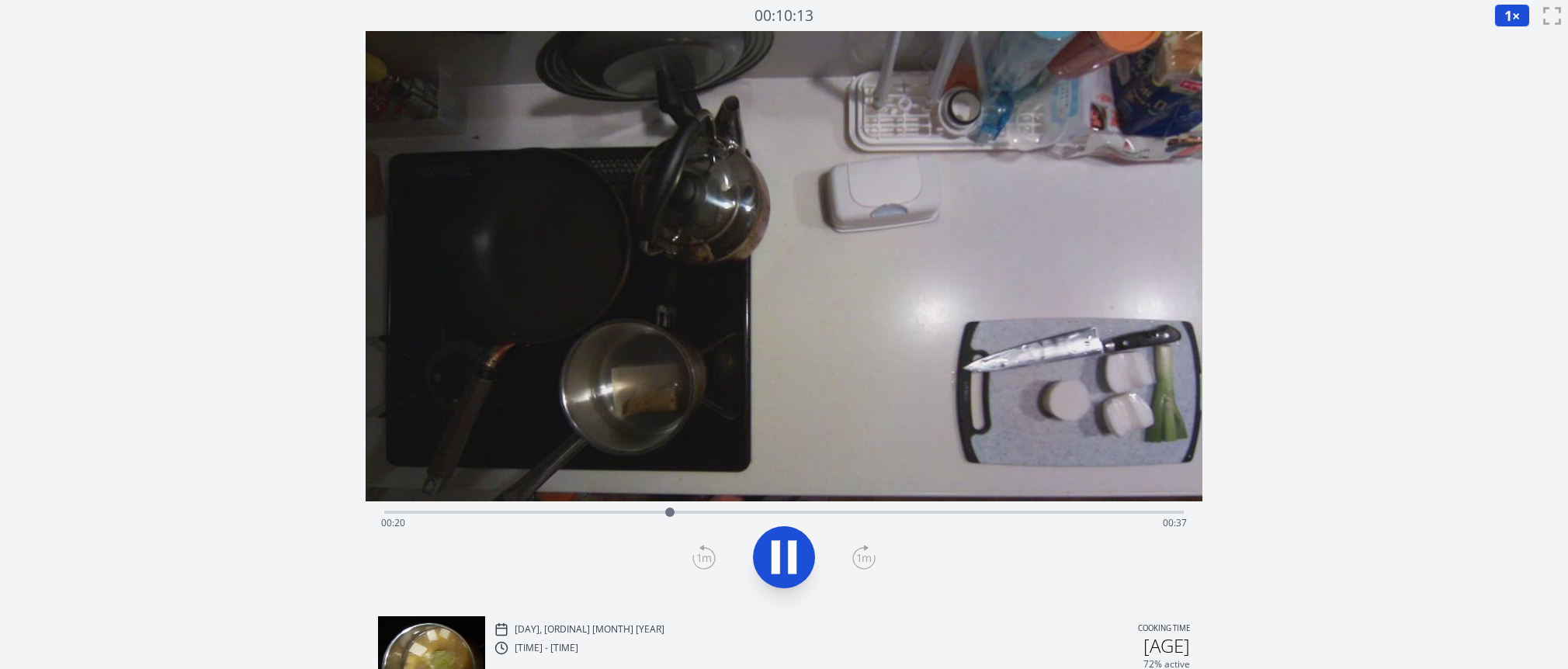 click on "1 ×" at bounding box center (1512, 16) 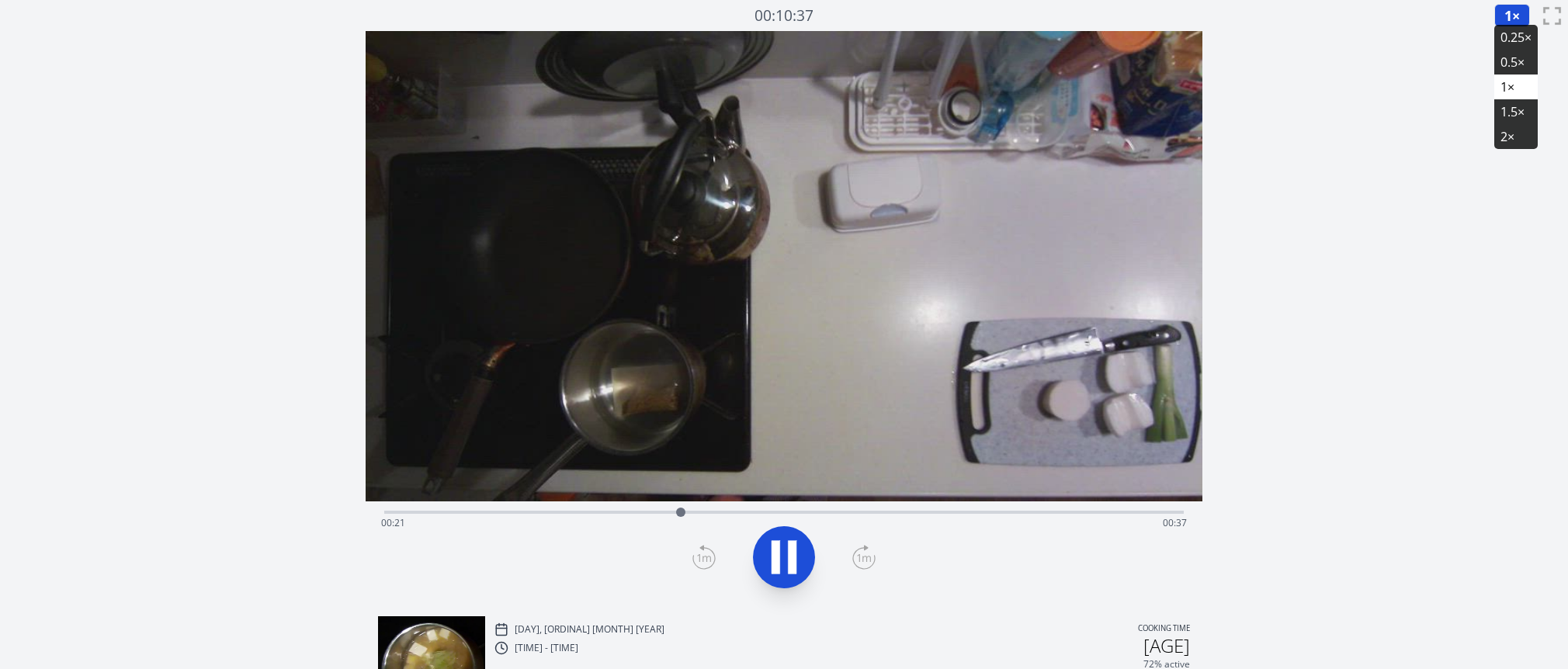 click on "0.25×" at bounding box center [1516, 37] 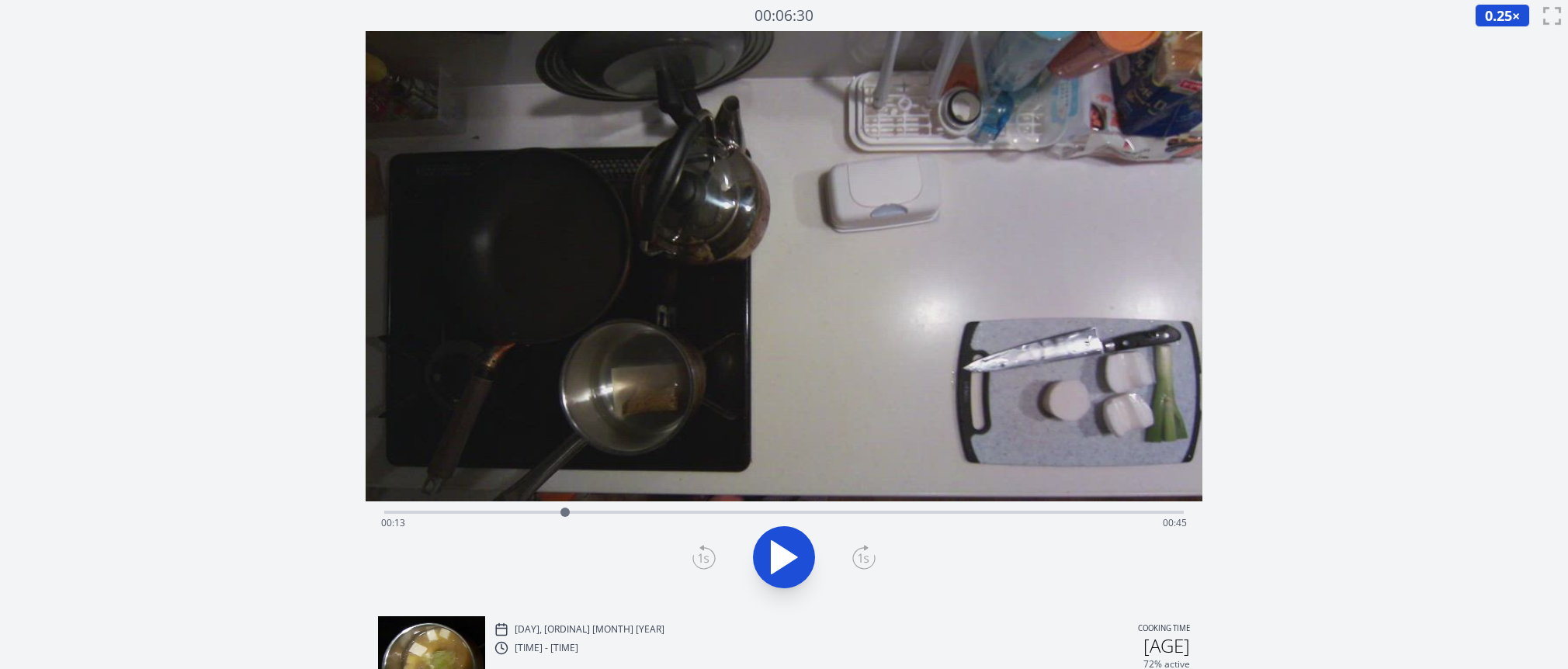 drag, startPoint x: 692, startPoint y: 513, endPoint x: 567, endPoint y: 459, distance: 136.16534 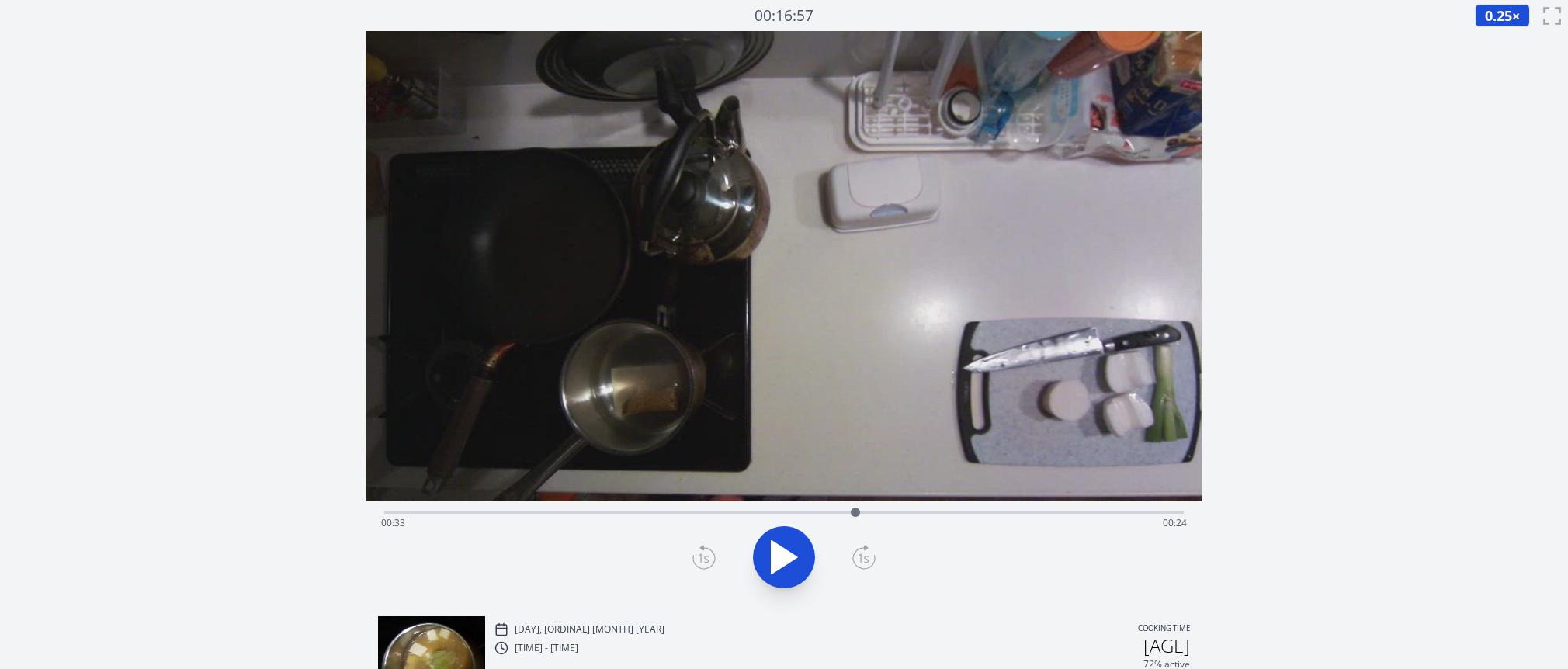 drag, startPoint x: 786, startPoint y: 508, endPoint x: 855, endPoint y: 529, distance: 72.12489 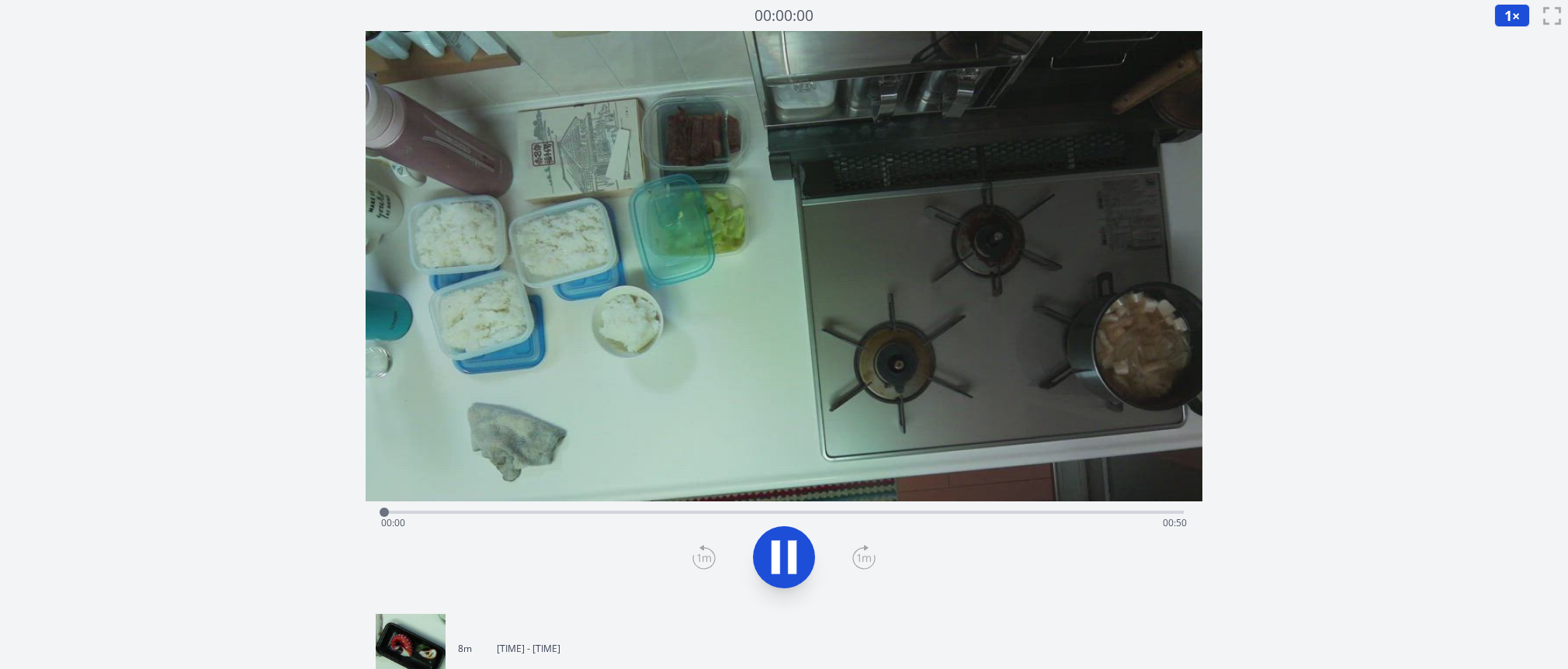 scroll, scrollTop: 0, scrollLeft: 0, axis: both 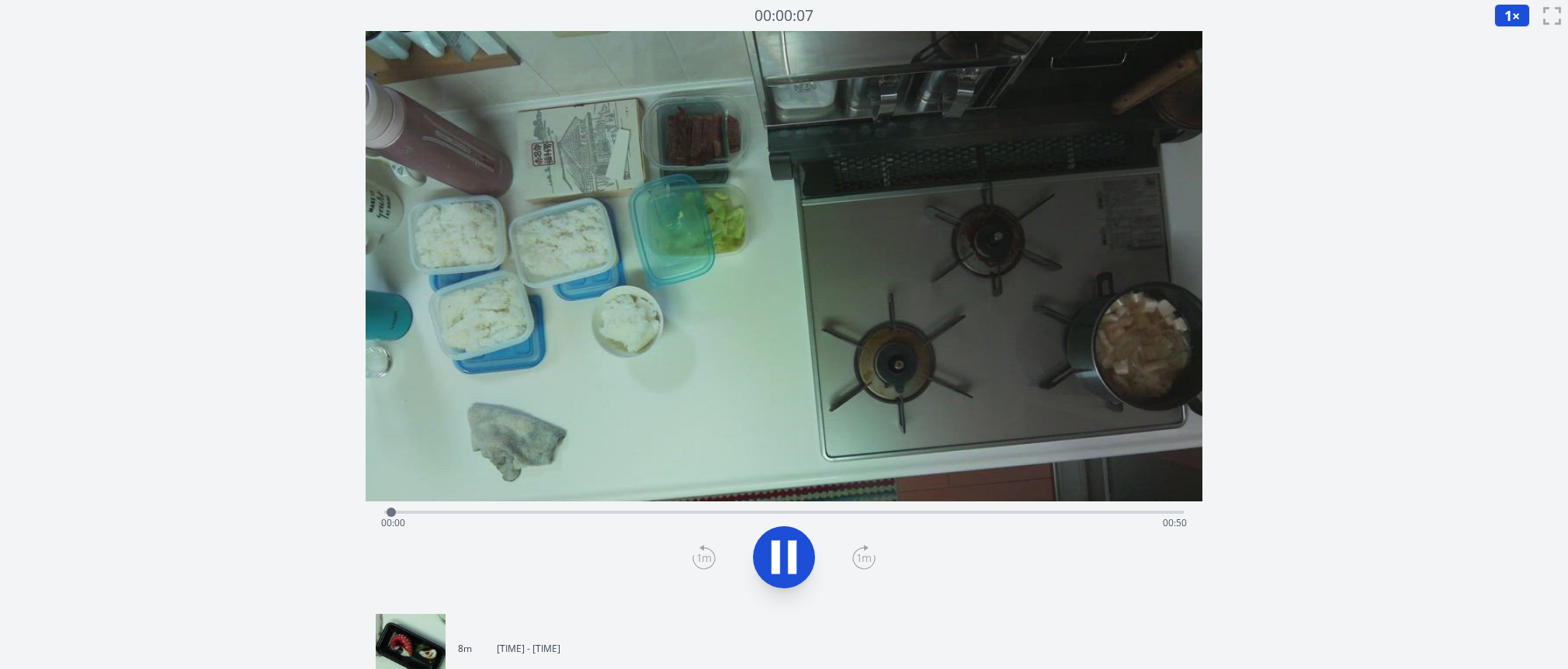 click on "1 ×" at bounding box center [1512, 16] 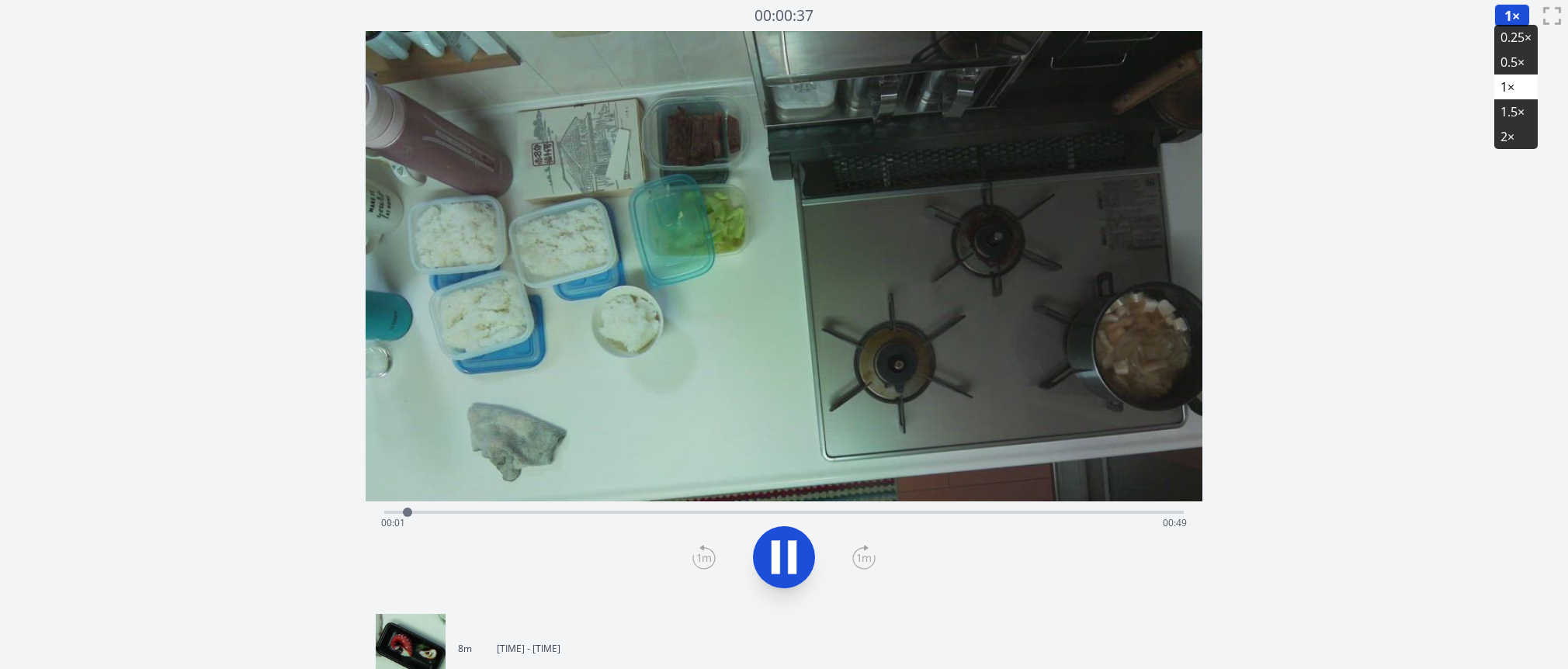click on "2×" at bounding box center (1516, 137) 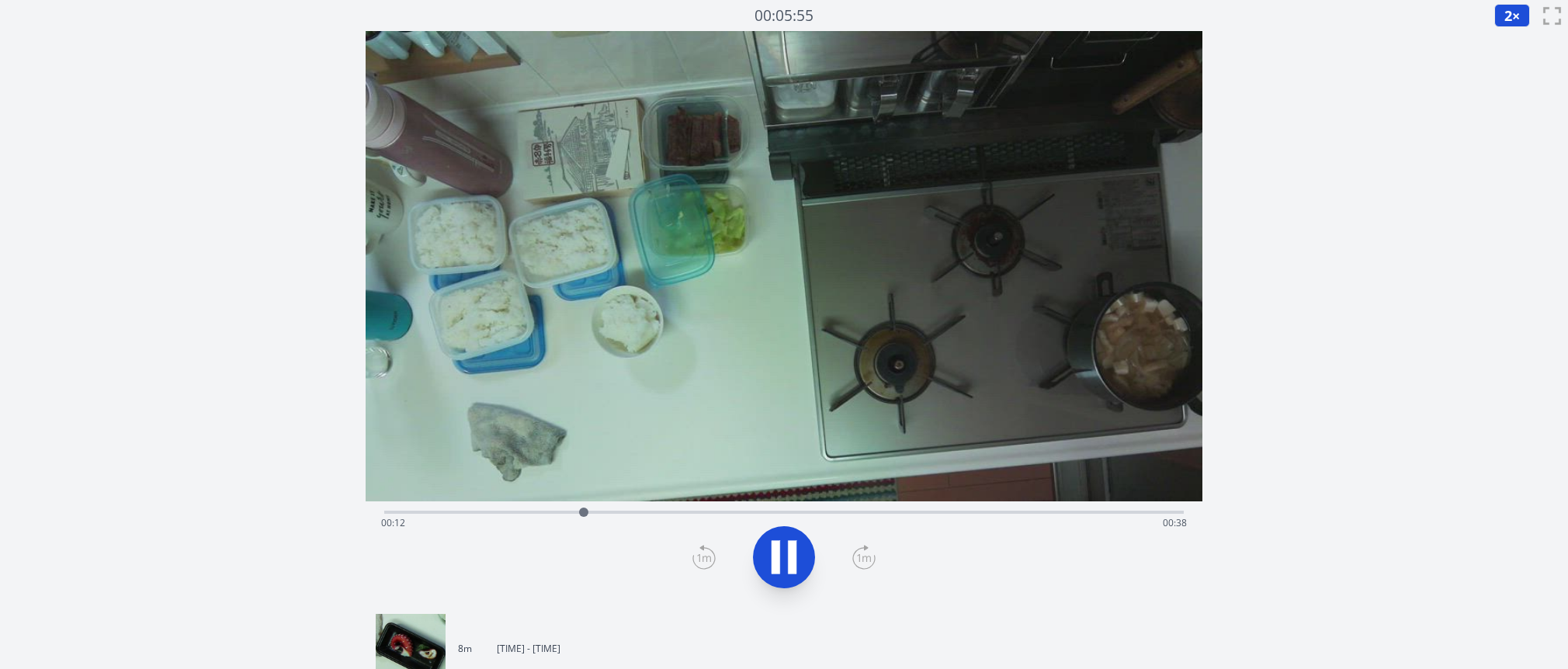 click on "Time elapsed:  [TIME]
Time remaining:  [TIME]" at bounding box center (784, 523) 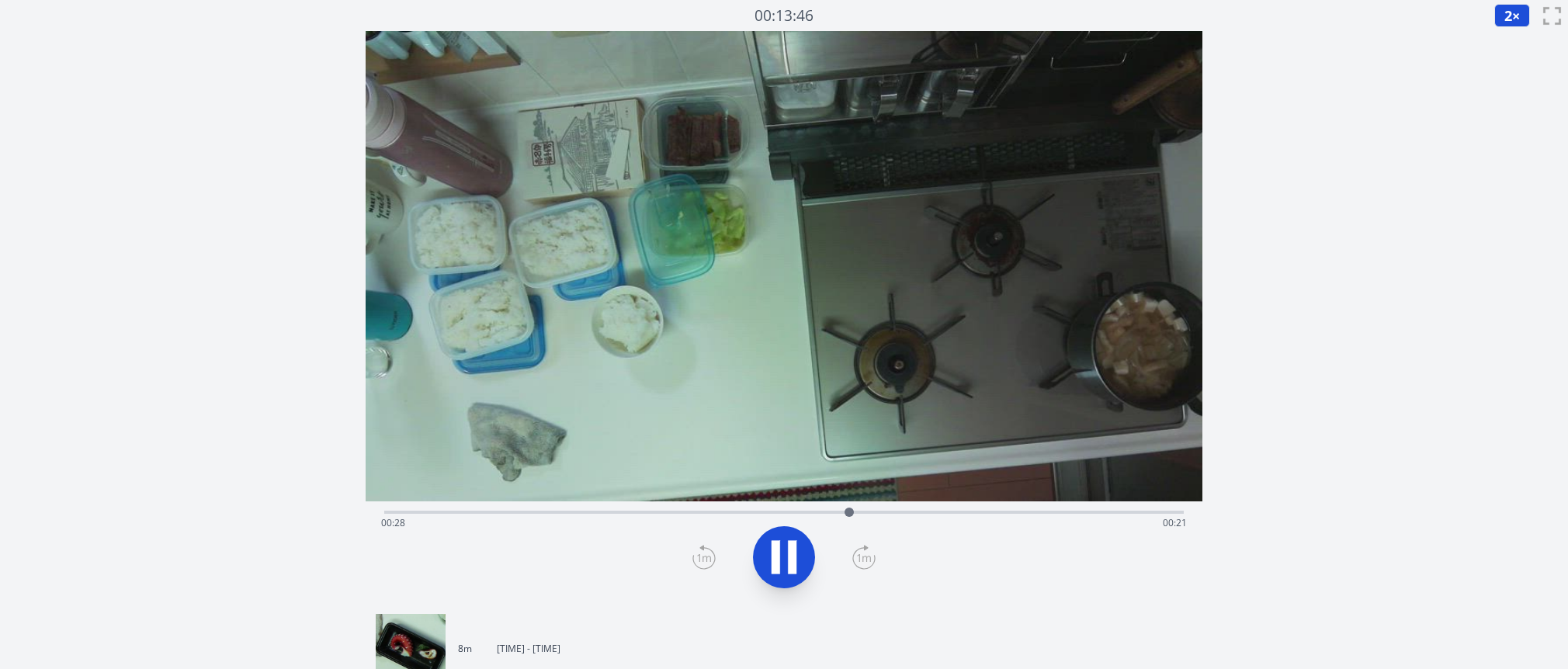 click on "Time elapsed:  [TIME]
Time remaining:  [TIME]" at bounding box center [784, 511] 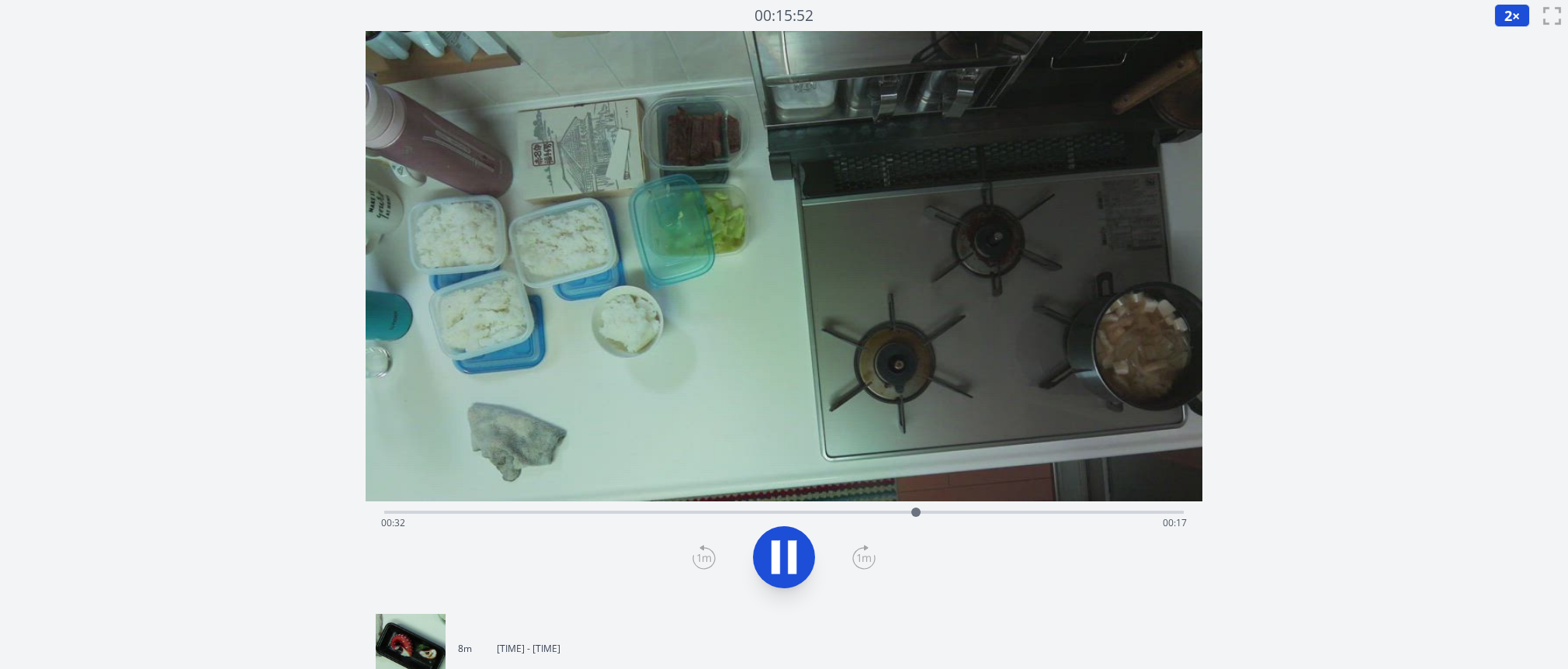 click on "Time elapsed:  [TIME]
Time remaining:  [TIME]" at bounding box center (784, 523) 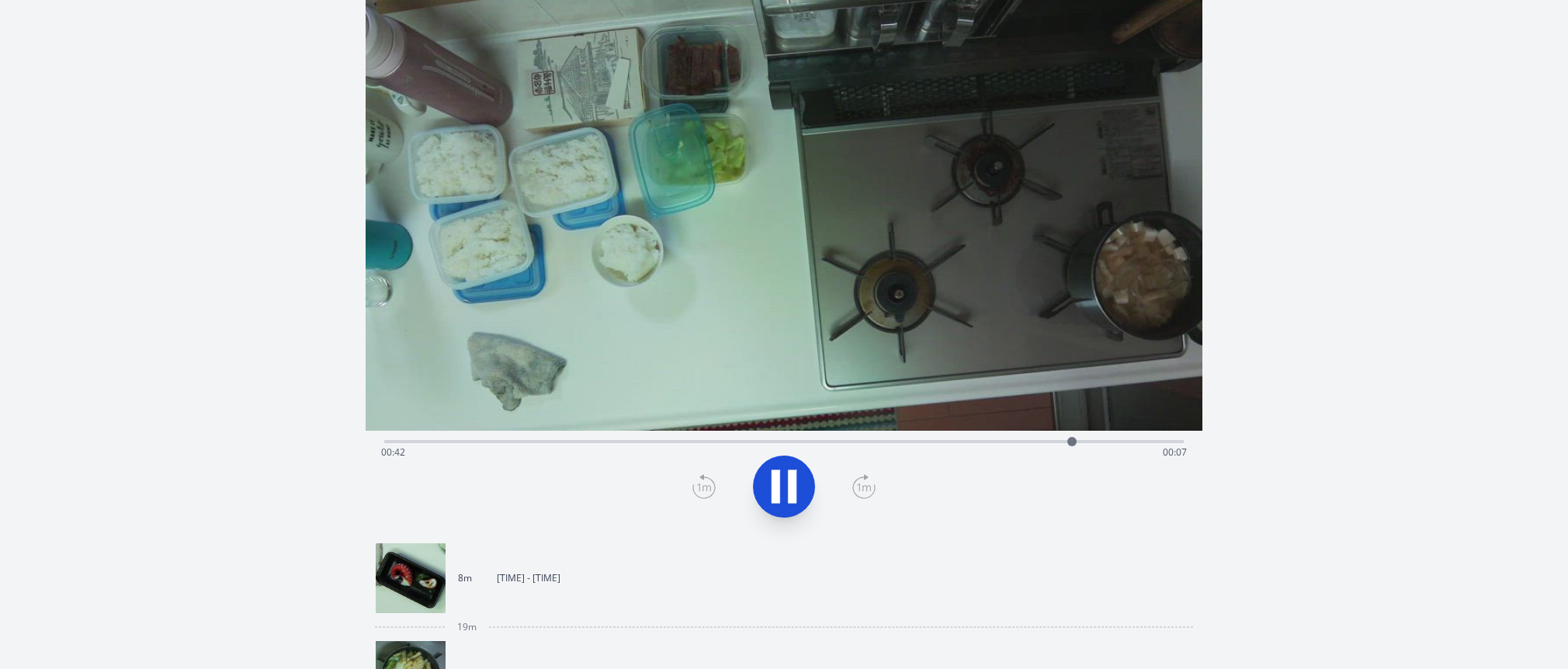 scroll, scrollTop: 155, scrollLeft: 0, axis: vertical 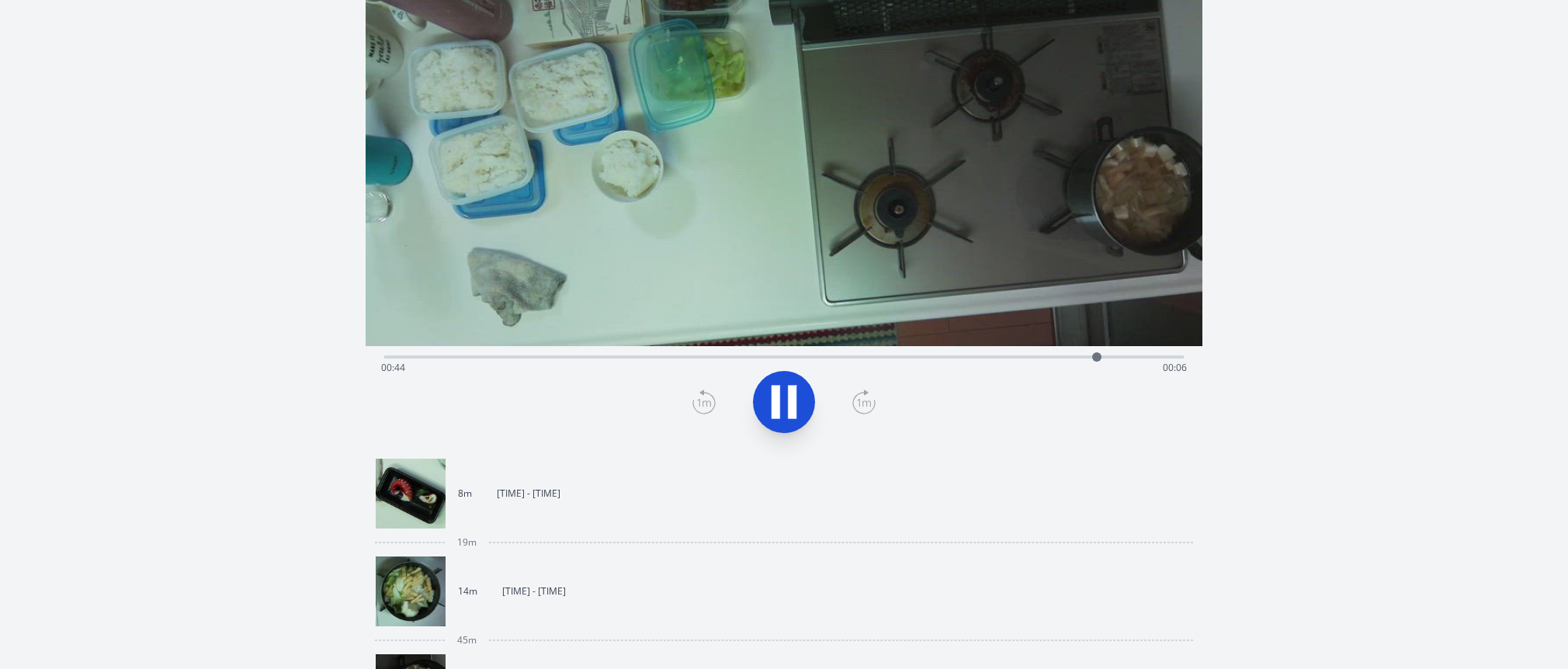 click on "14m
19:46
- 20:01" at bounding box center (778, 591) 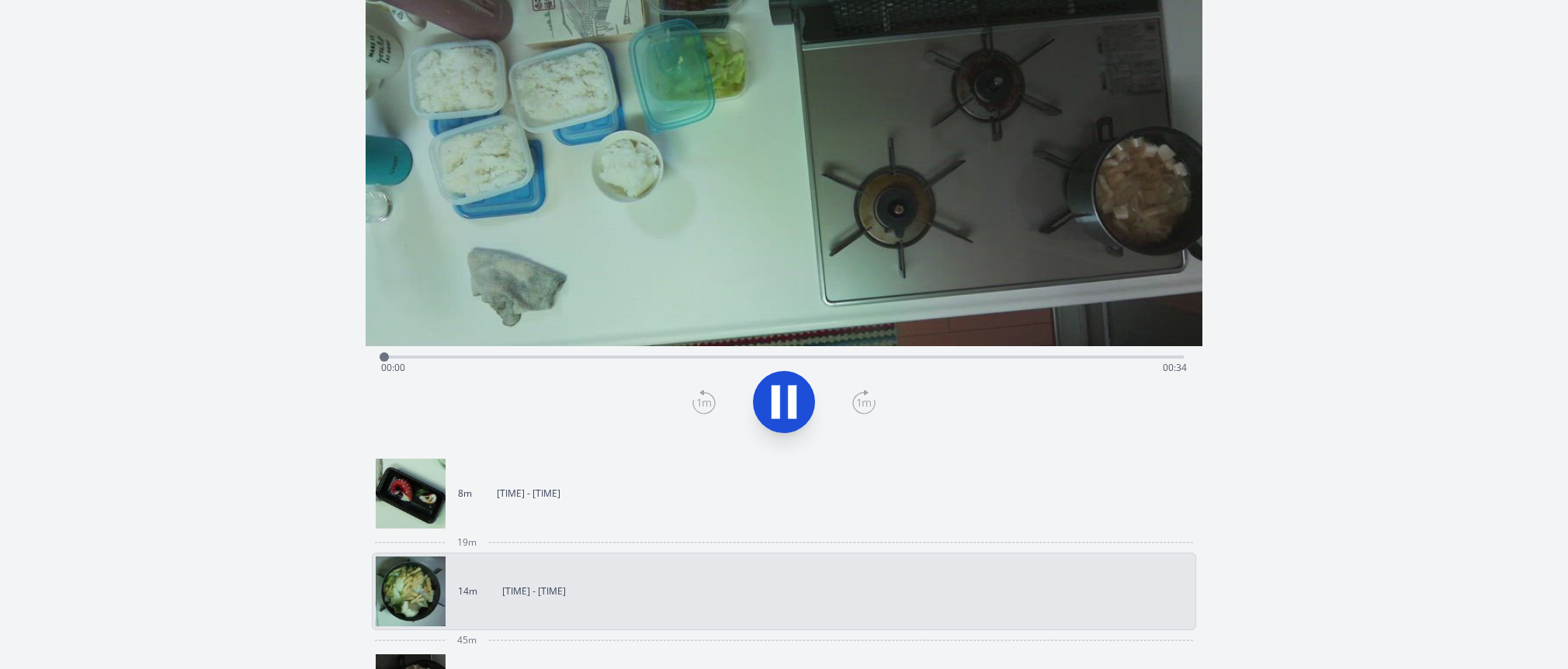click on "8m
19:17
- 19:26" at bounding box center [778, 494] 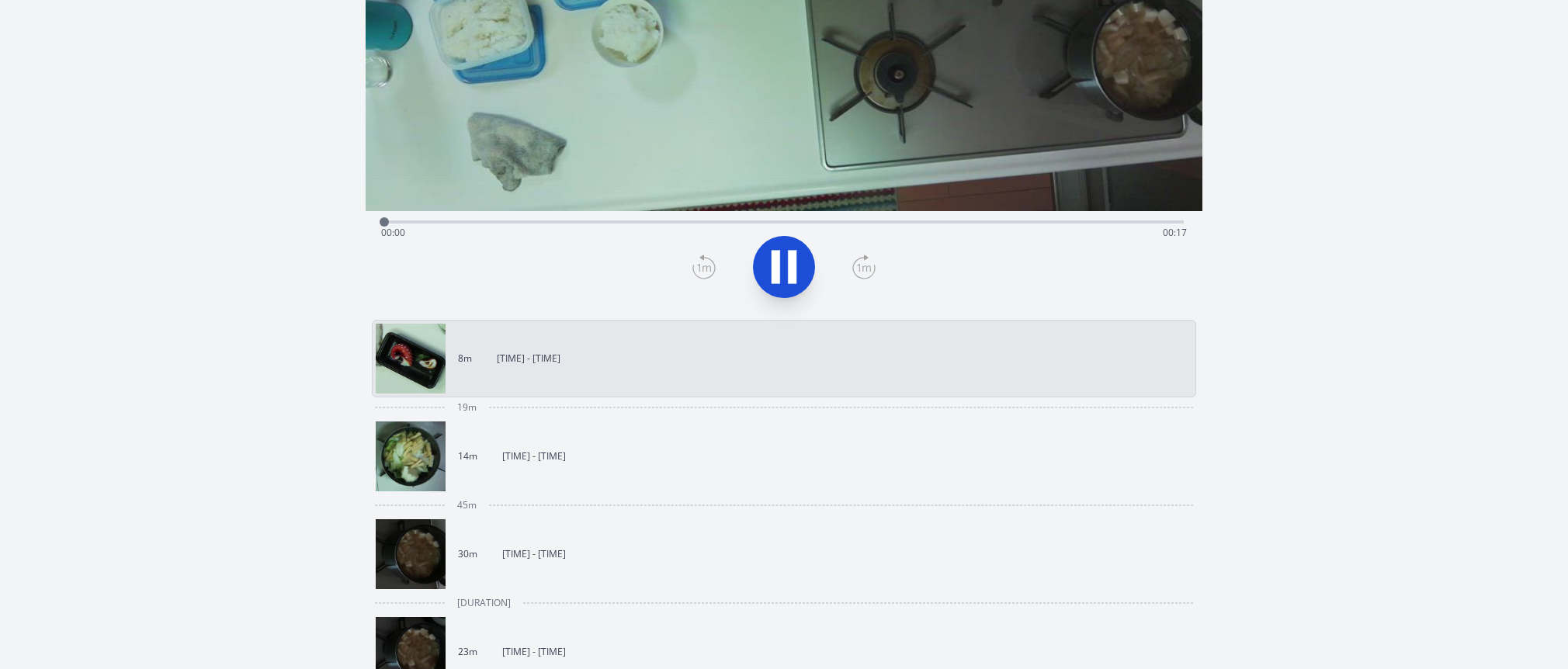 scroll, scrollTop: 388, scrollLeft: 0, axis: vertical 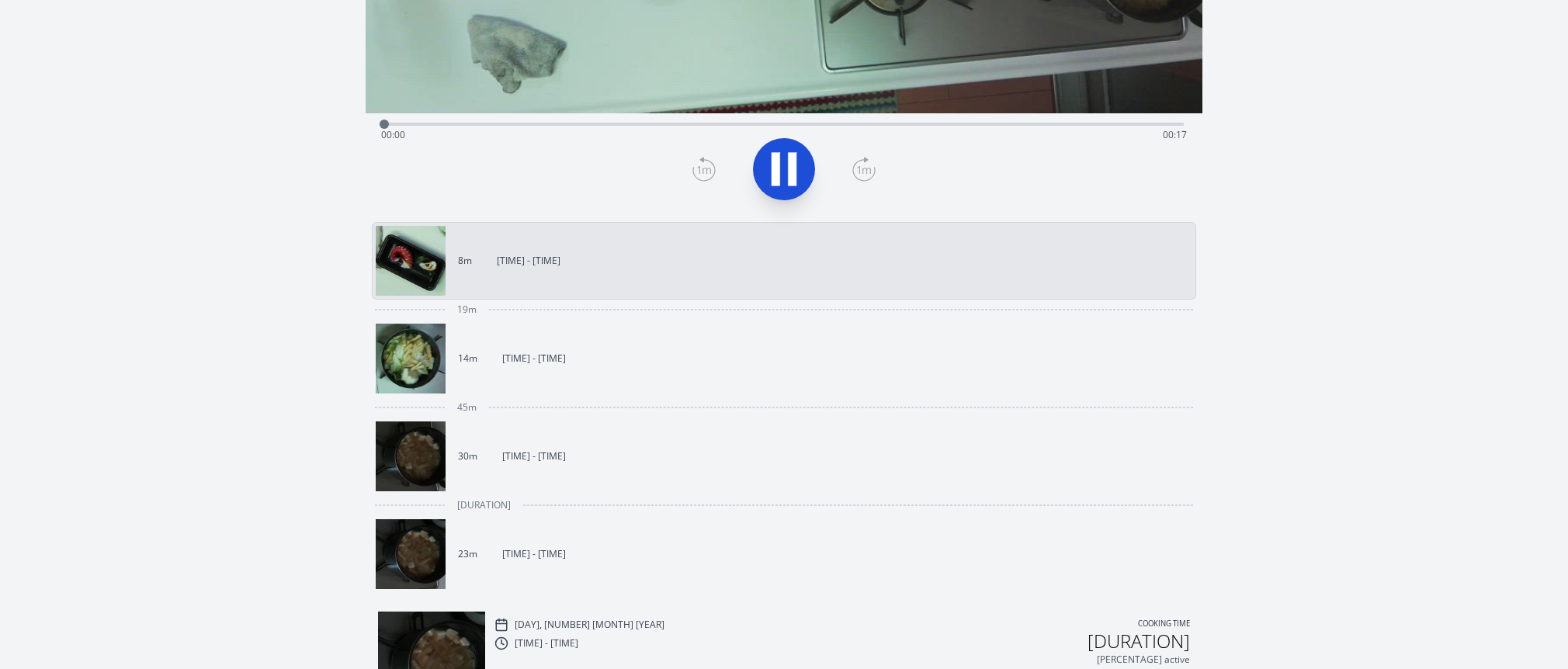 click on "30m
20:46
- 21:17" at bounding box center [778, 456] 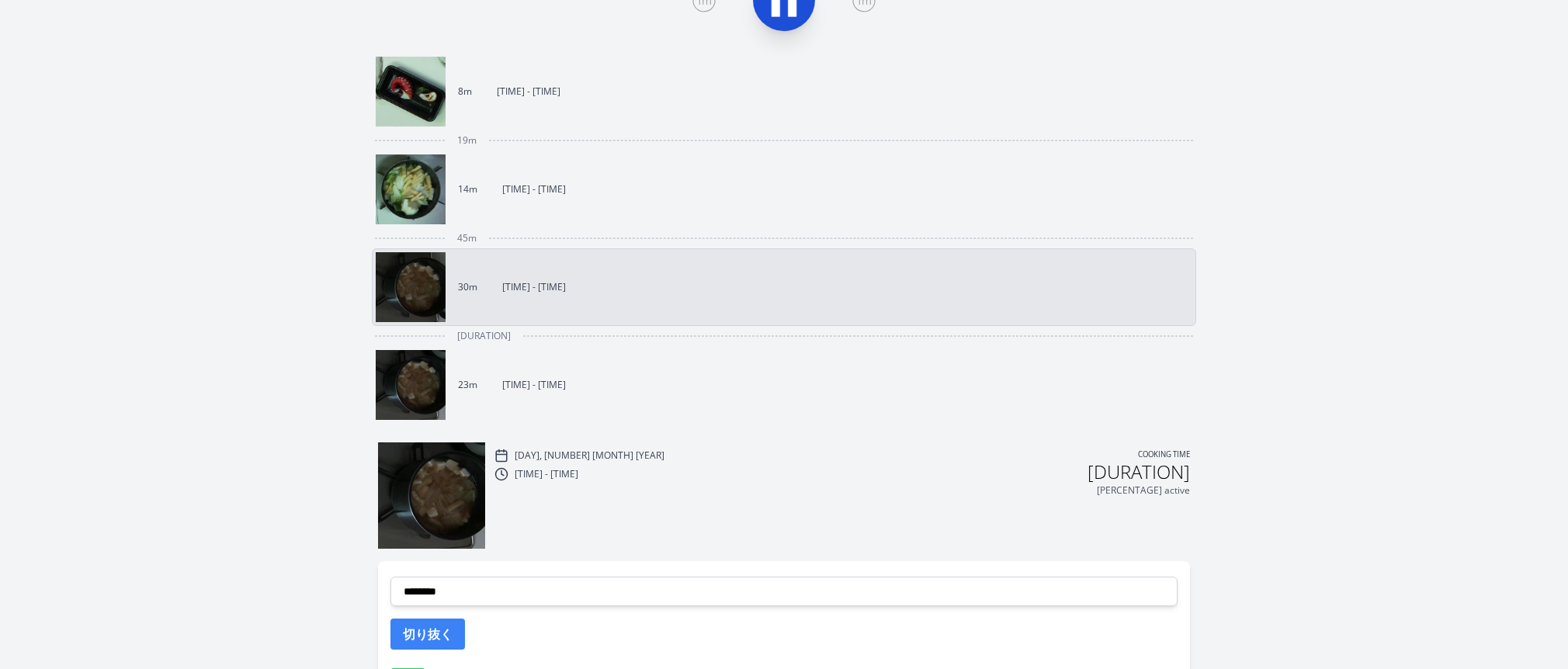 scroll, scrollTop: 621, scrollLeft: 0, axis: vertical 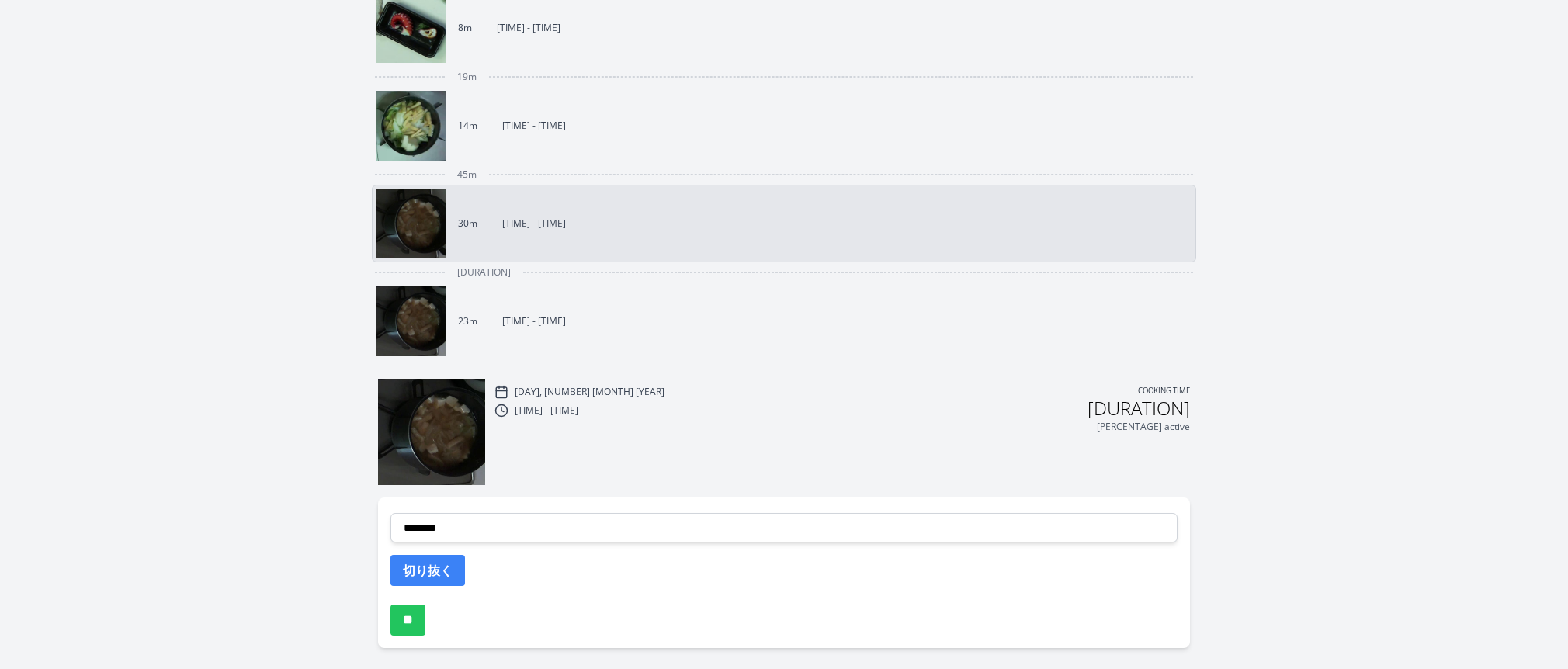 click on "23m
22:05
- 22:29" at bounding box center (778, 321) 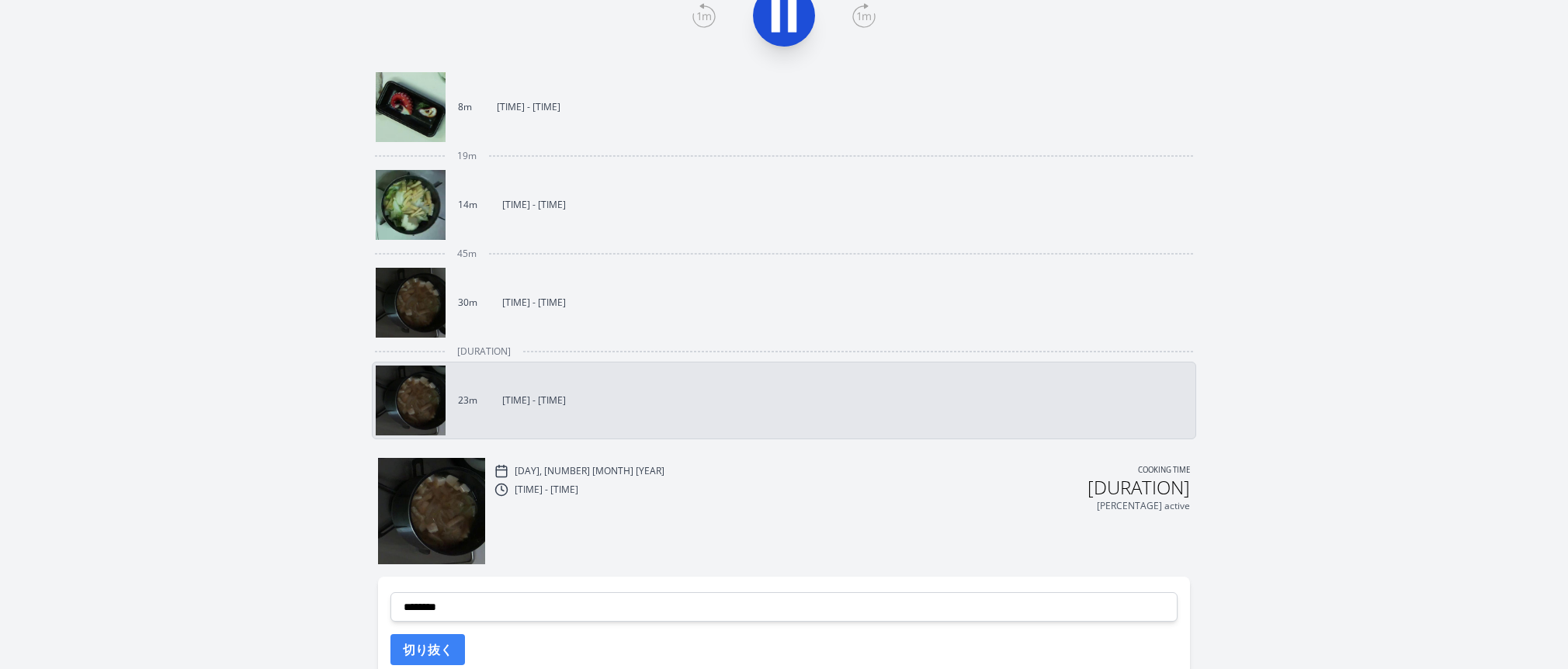 scroll, scrollTop: 543, scrollLeft: 0, axis: vertical 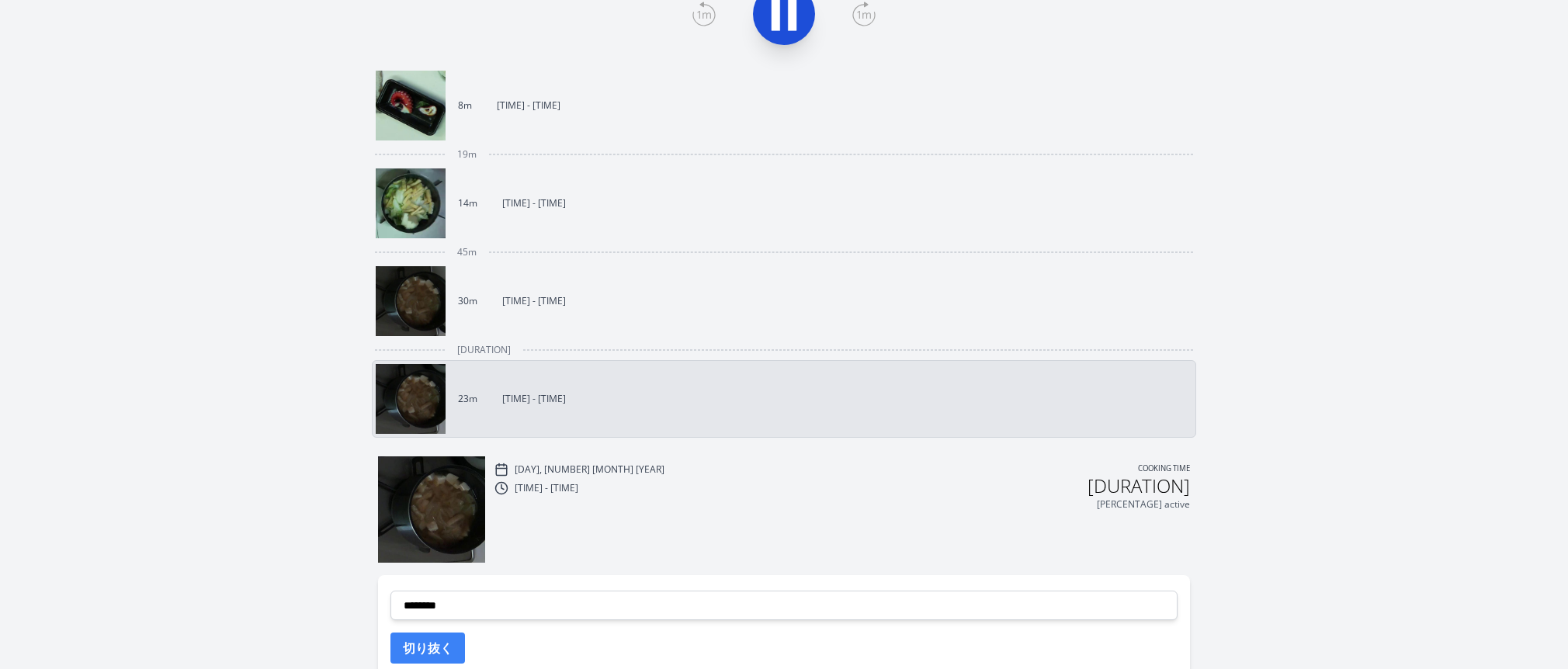 click on "23m
22:05
- 22:29" at bounding box center [778, 399] 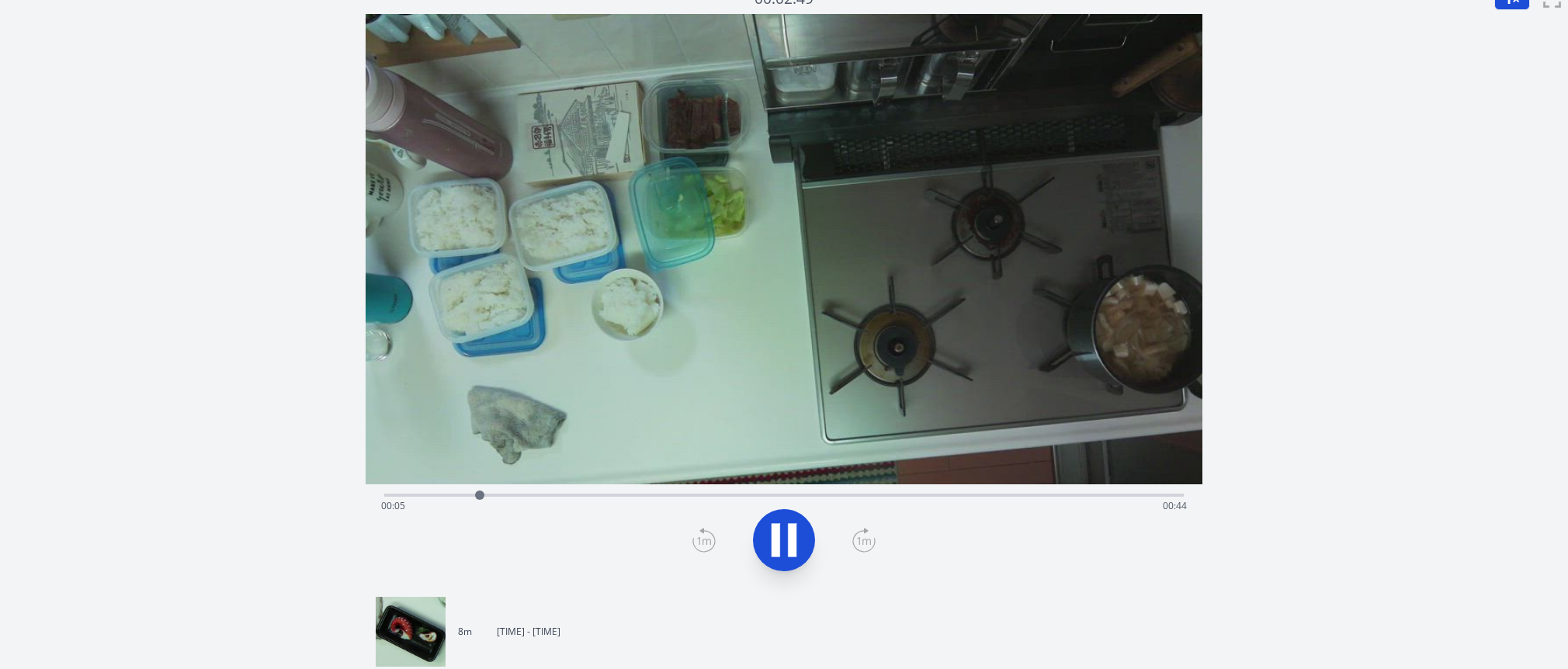 scroll, scrollTop: 0, scrollLeft: 0, axis: both 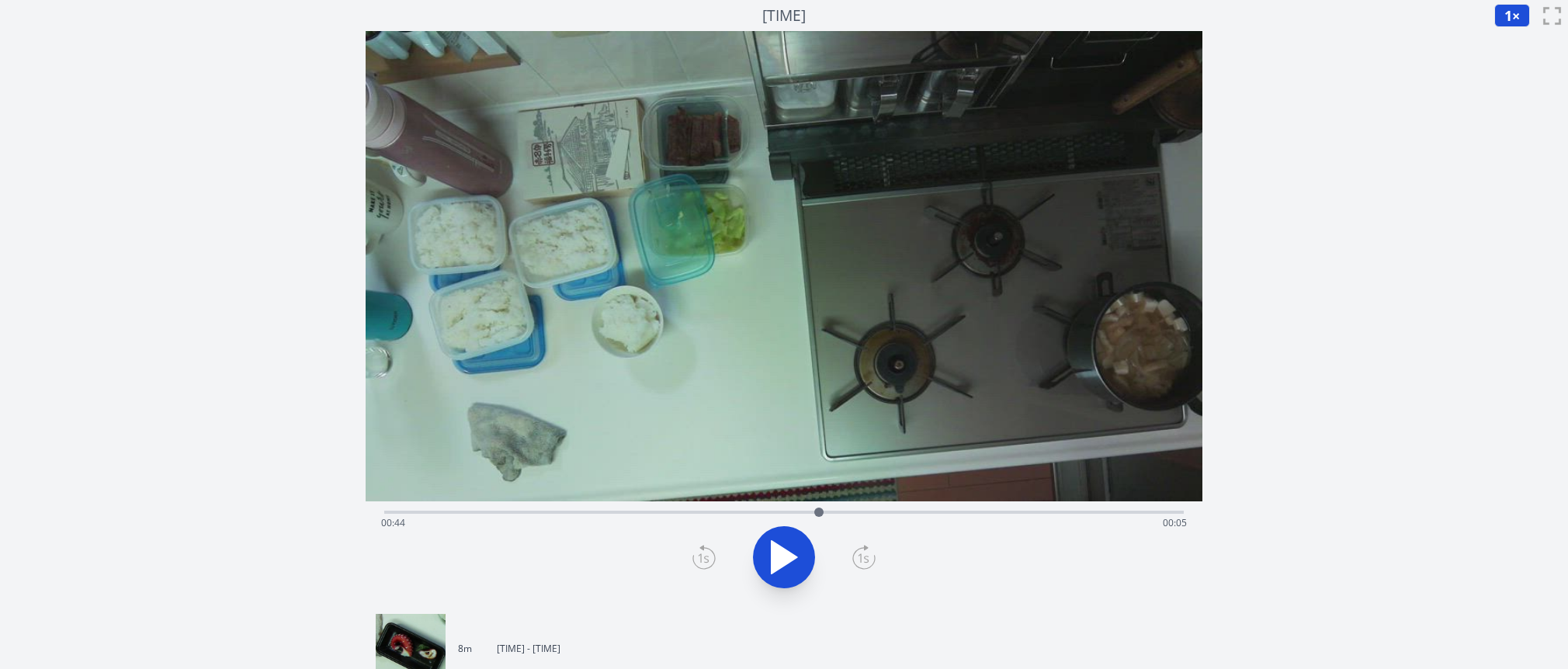 drag, startPoint x: 536, startPoint y: 510, endPoint x: 723, endPoint y: 462, distance: 193.06217 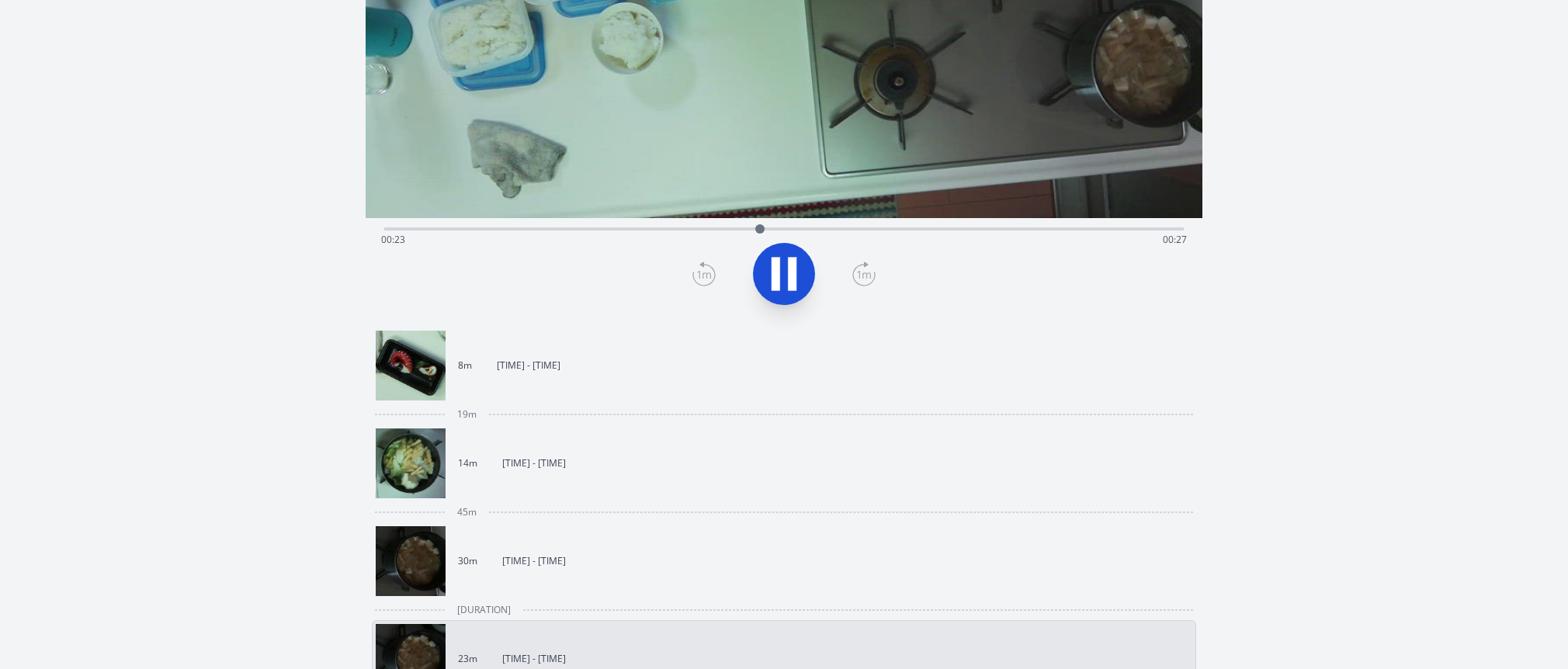 scroll, scrollTop: 310, scrollLeft: 0, axis: vertical 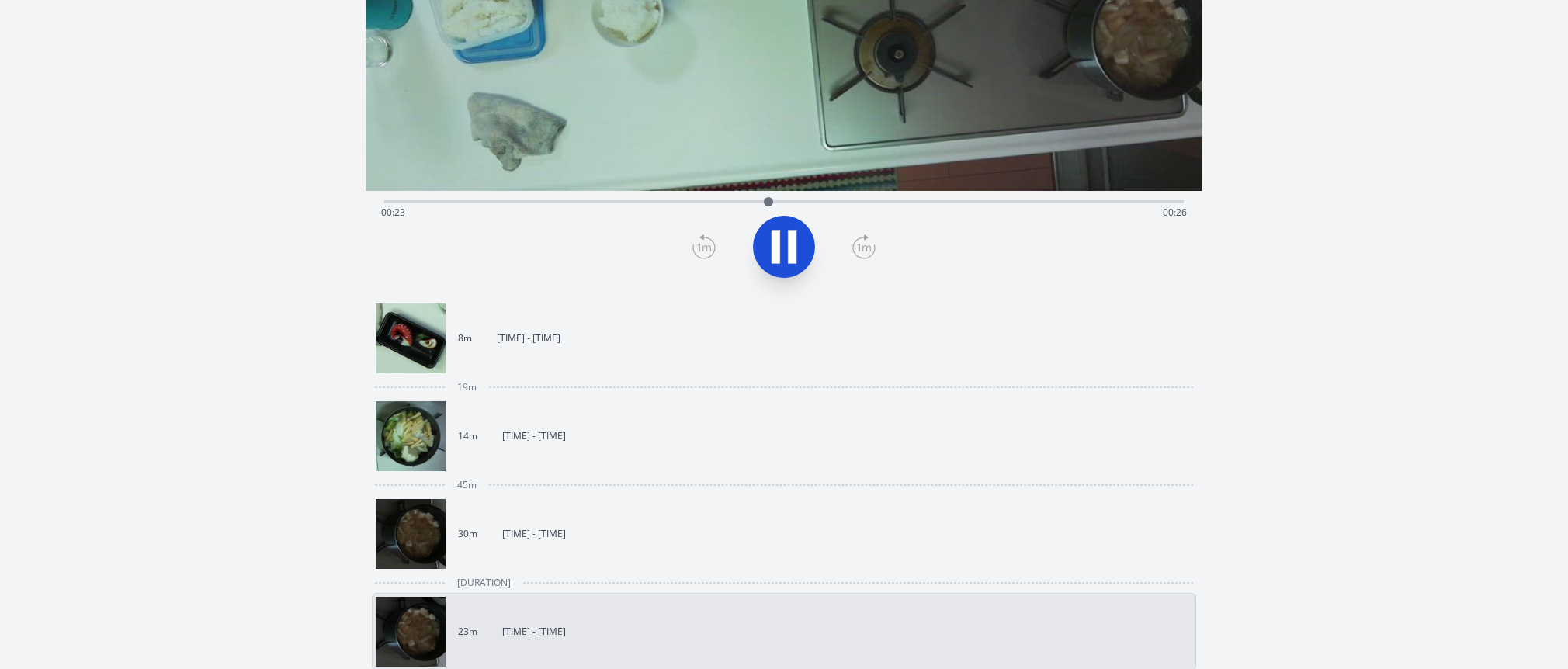 click on "30m
20:46
- 21:17" at bounding box center (778, 534) 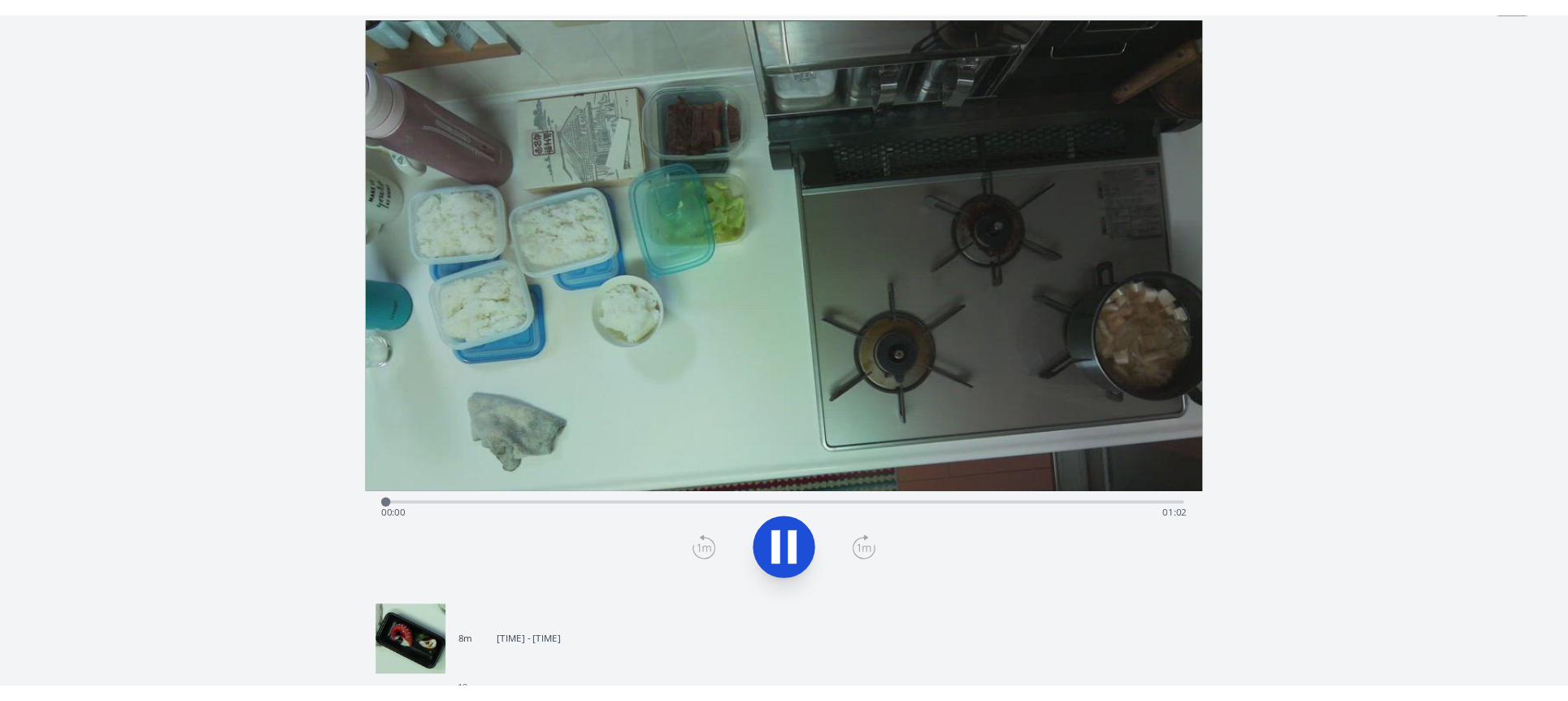 scroll, scrollTop: 0, scrollLeft: 0, axis: both 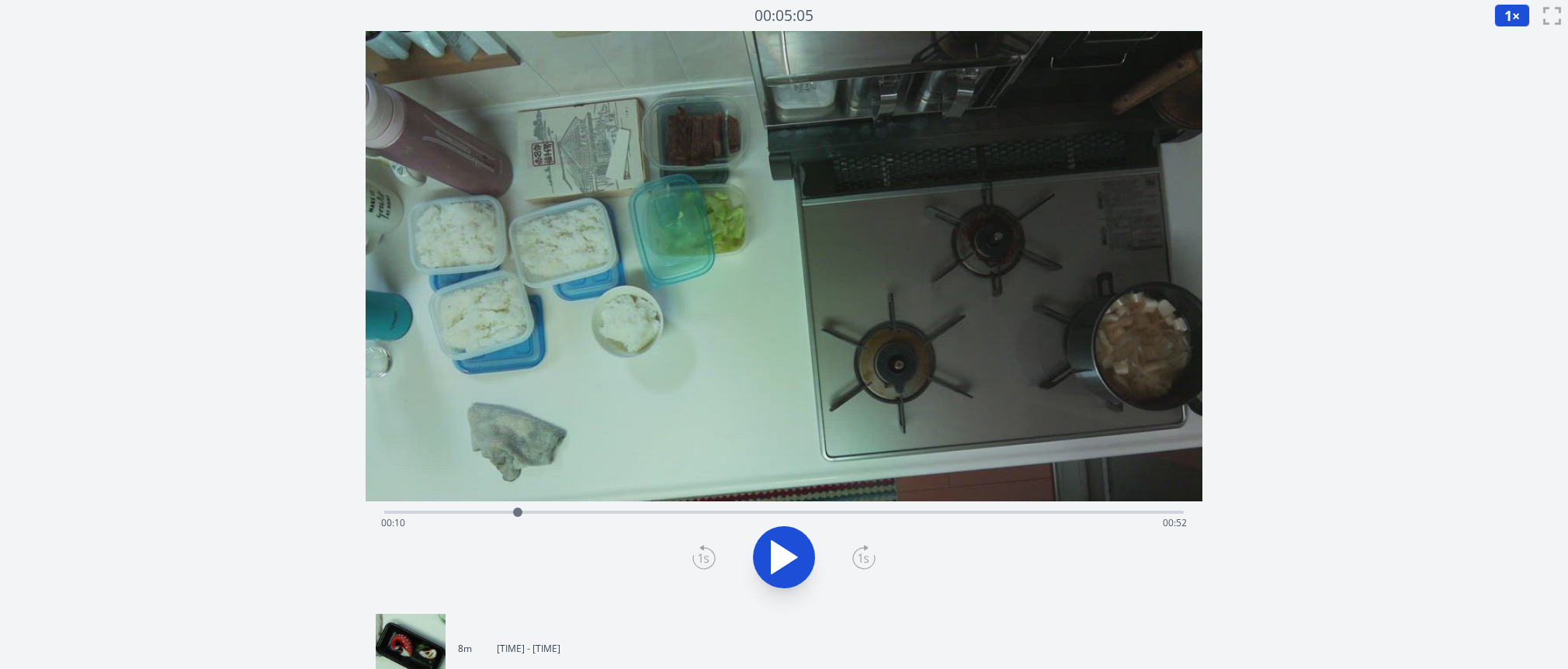 drag, startPoint x: 441, startPoint y: 511, endPoint x: 518, endPoint y: 518, distance: 77.31753 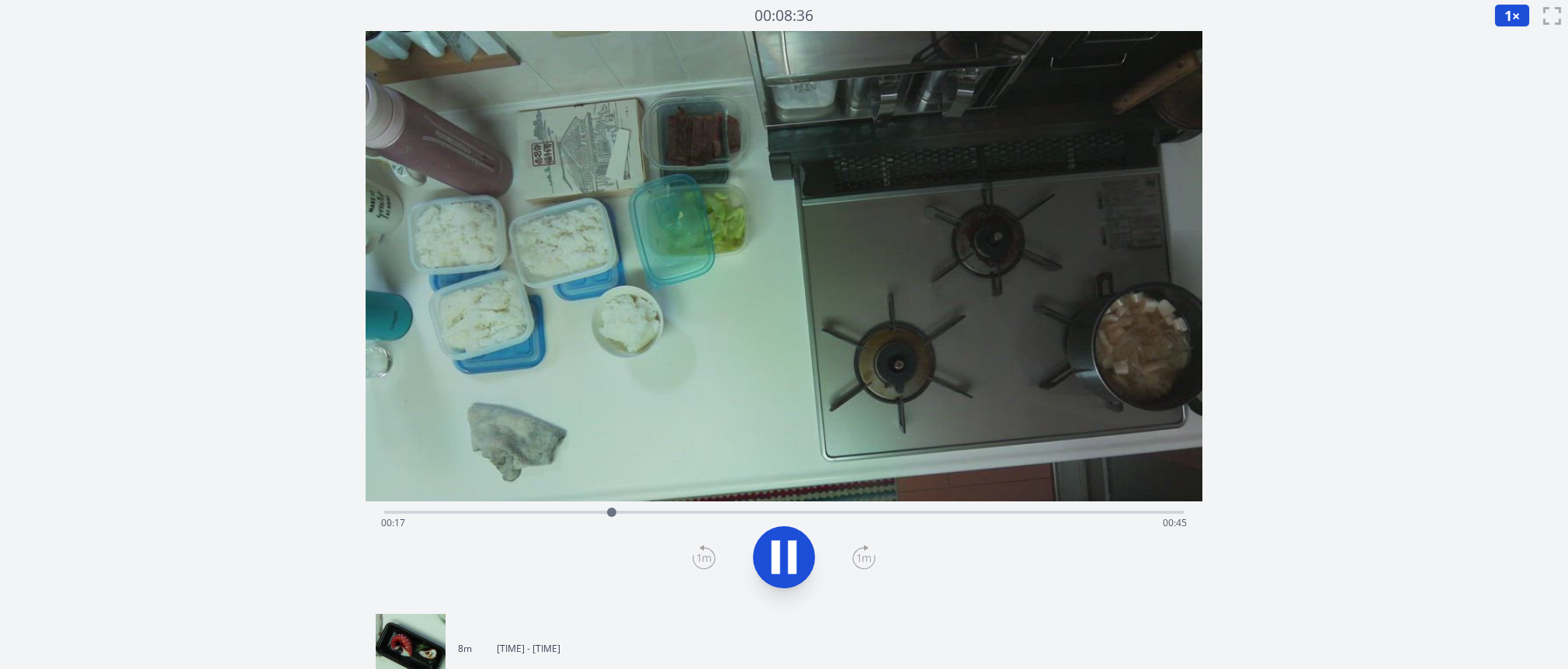 click on "1 ×" at bounding box center [1512, 16] 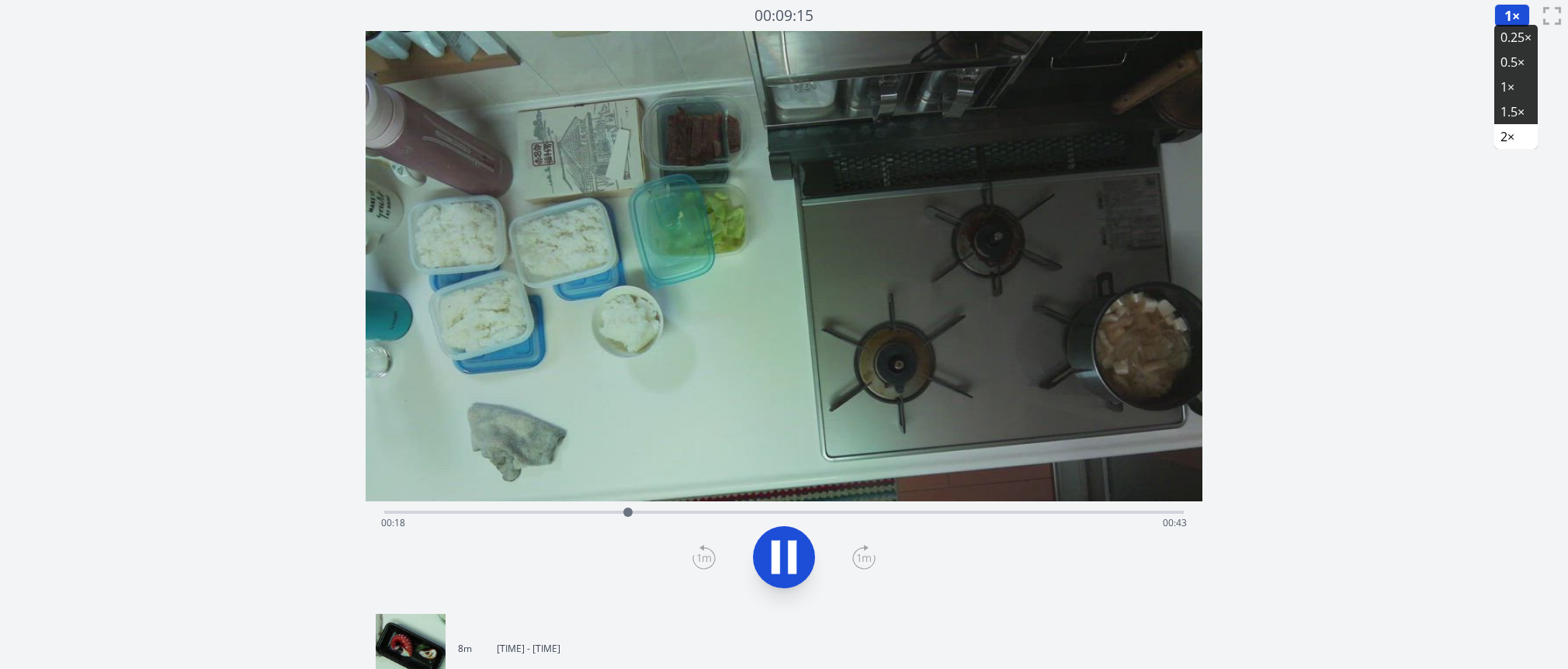 click on "2×" at bounding box center (1516, 137) 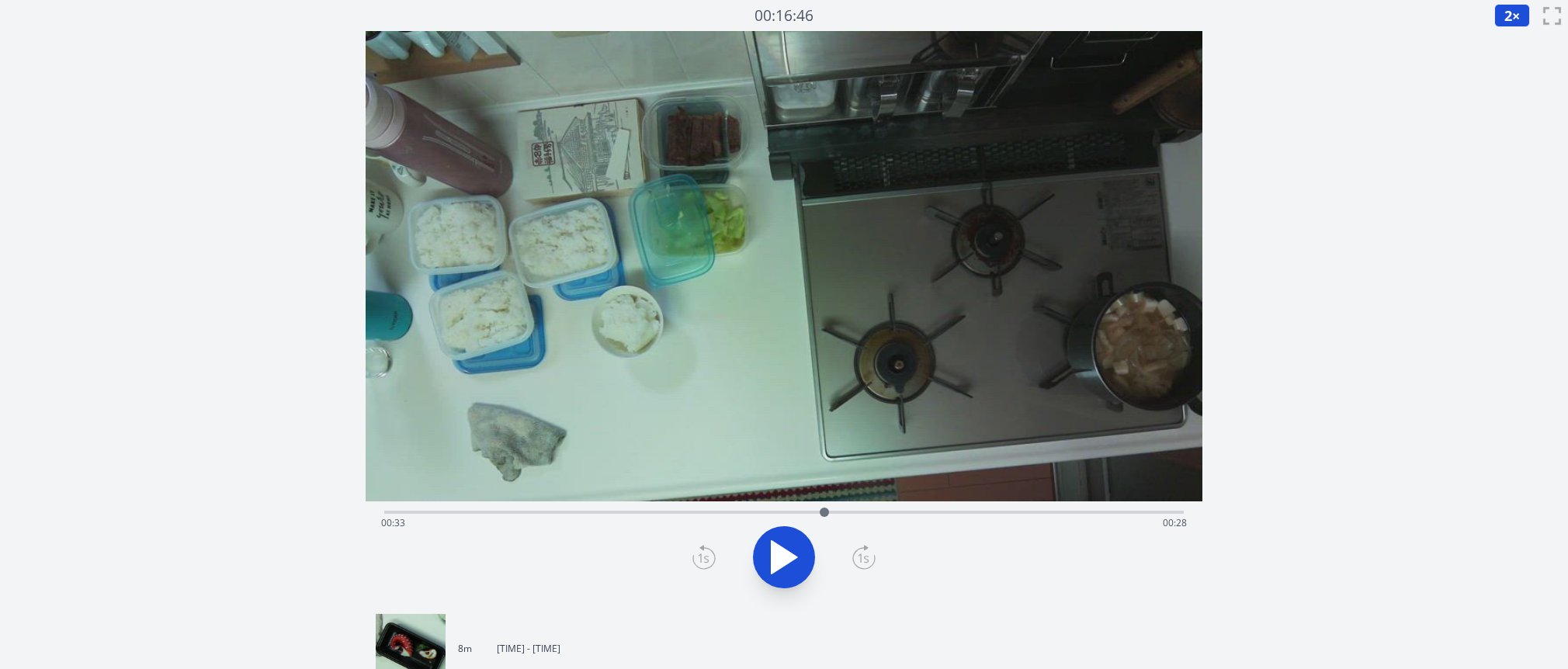 drag, startPoint x: 1053, startPoint y: 518, endPoint x: 824, endPoint y: 518, distance: 229 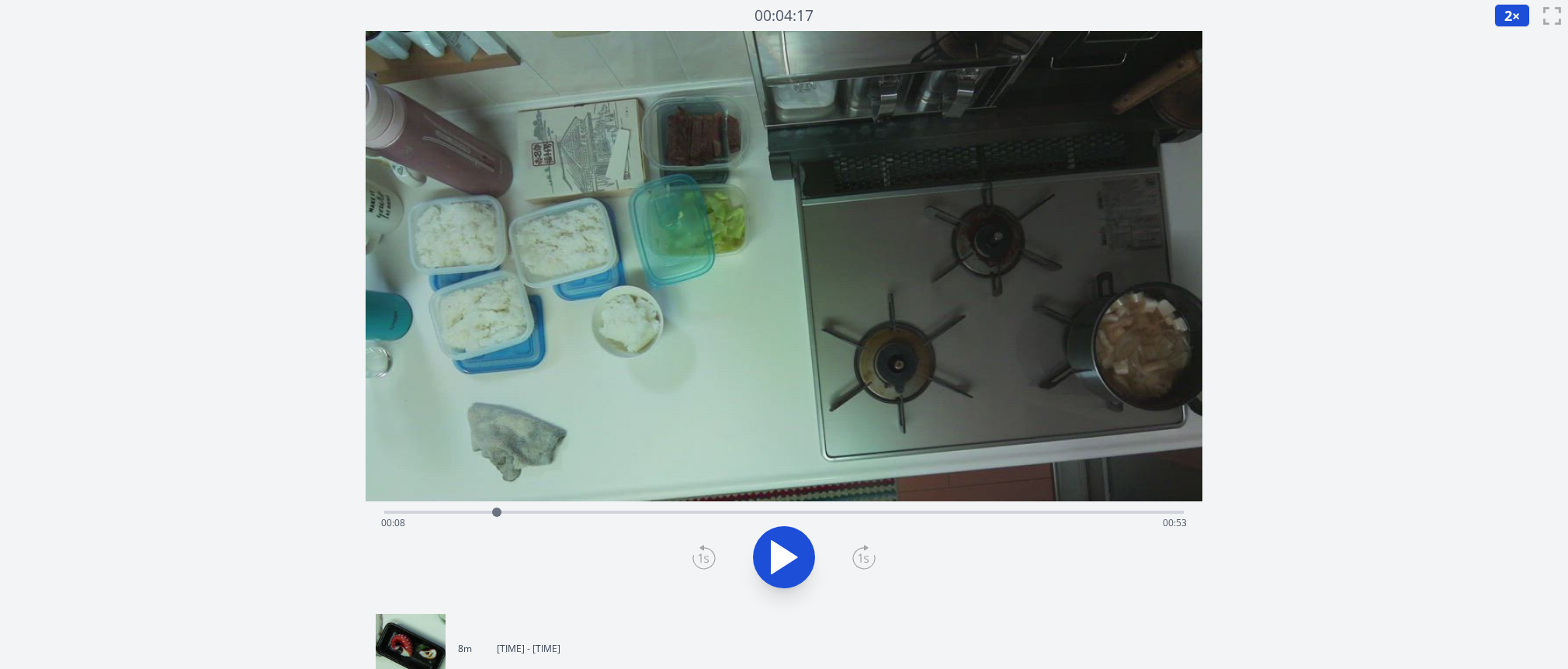 drag, startPoint x: 441, startPoint y: 509, endPoint x: 497, endPoint y: 544, distance: 66.03787 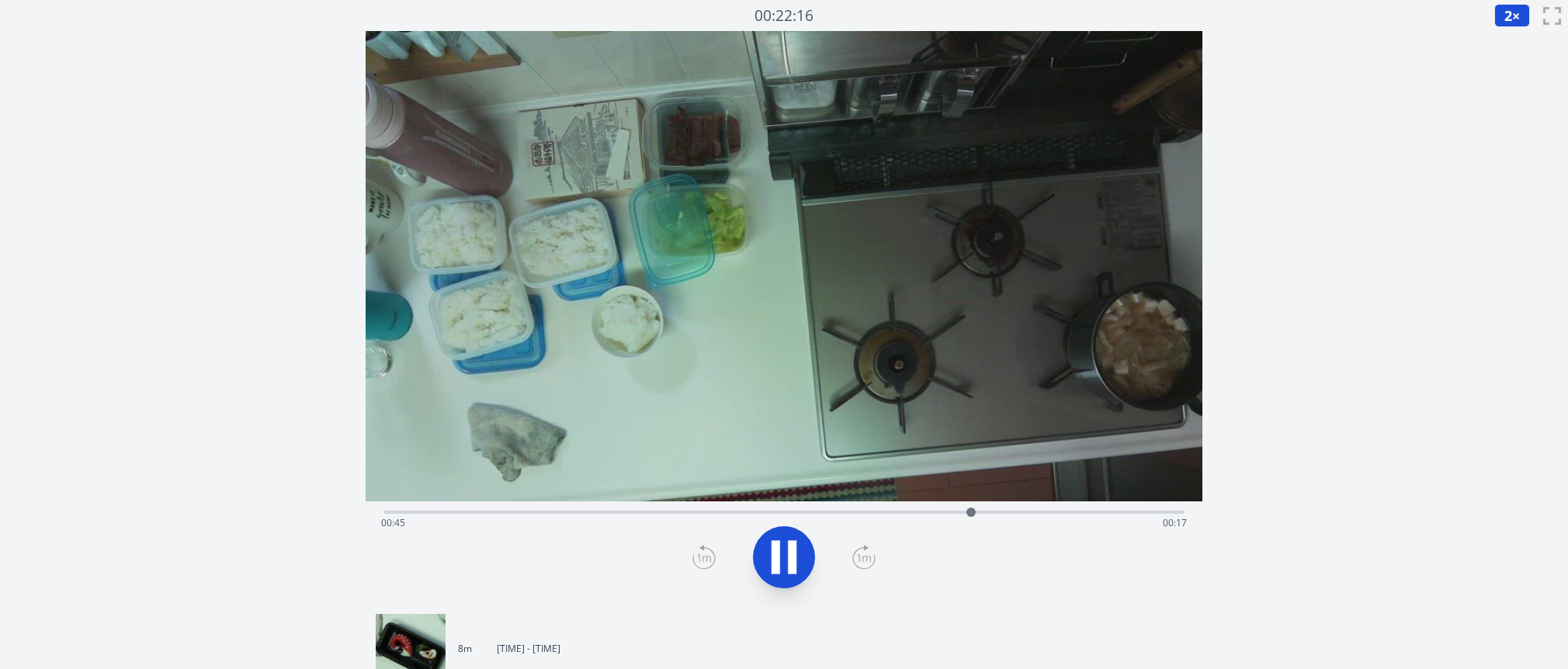 click on "Time elapsed:  00:45
Time remaining:  00:17" at bounding box center (784, 511) 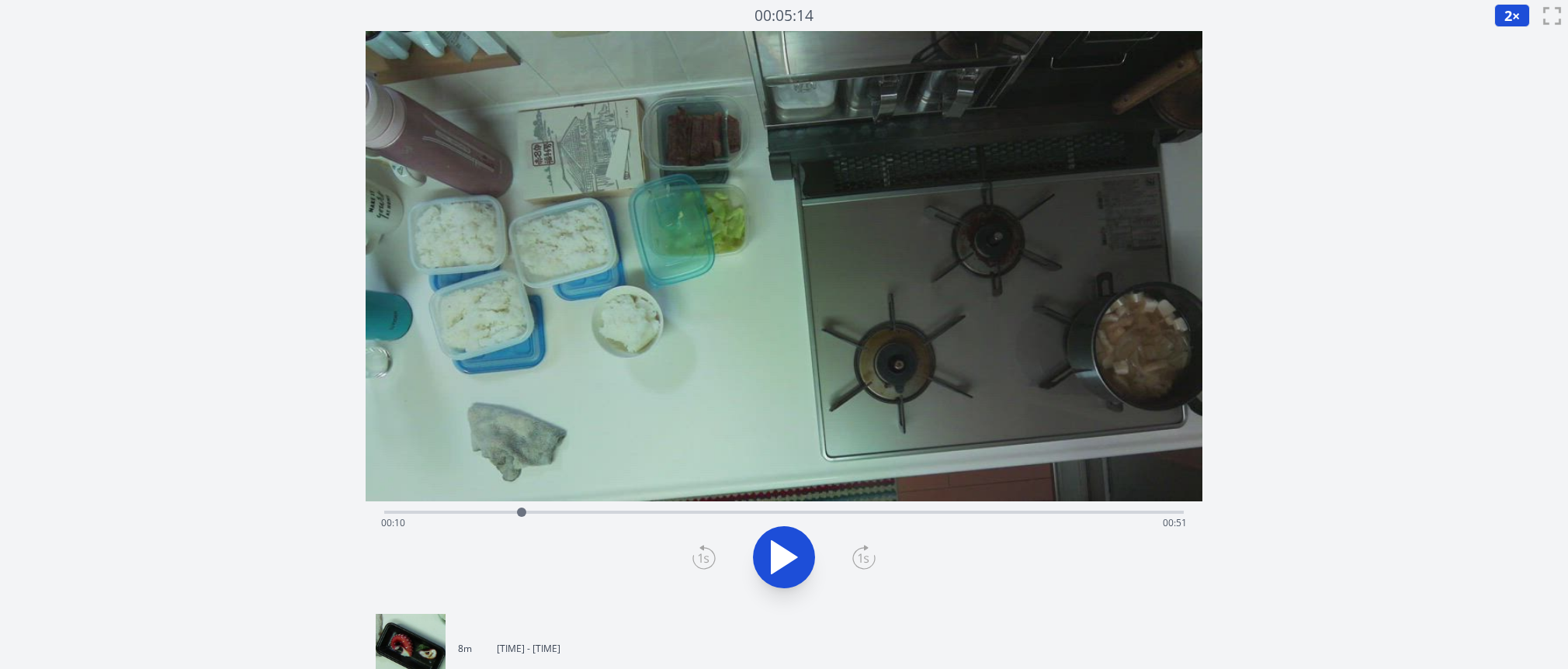 drag, startPoint x: 970, startPoint y: 511, endPoint x: 522, endPoint y: 525, distance: 448.2187 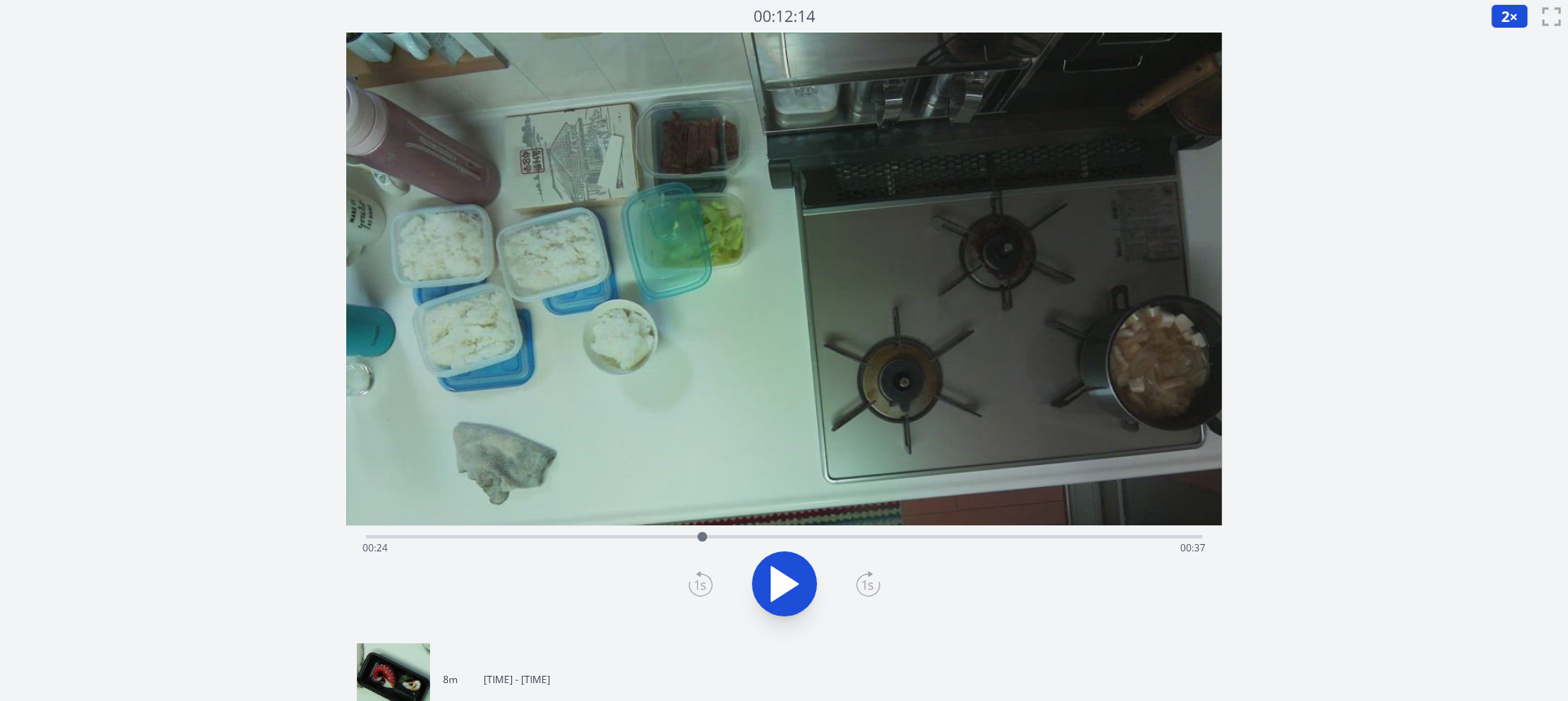 drag, startPoint x: 756, startPoint y: 533, endPoint x: 703, endPoint y: 487, distance: 70.1783 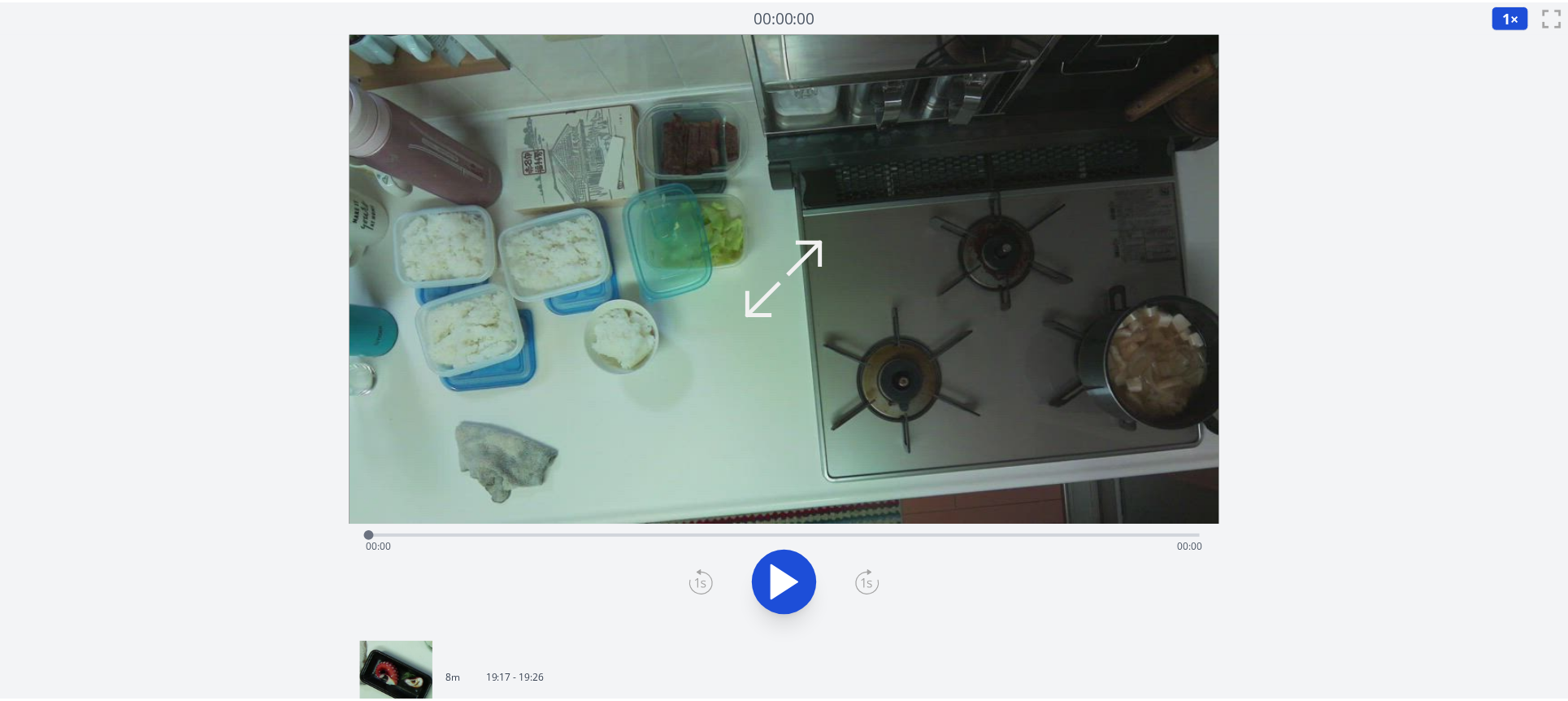 scroll, scrollTop: 0, scrollLeft: 0, axis: both 